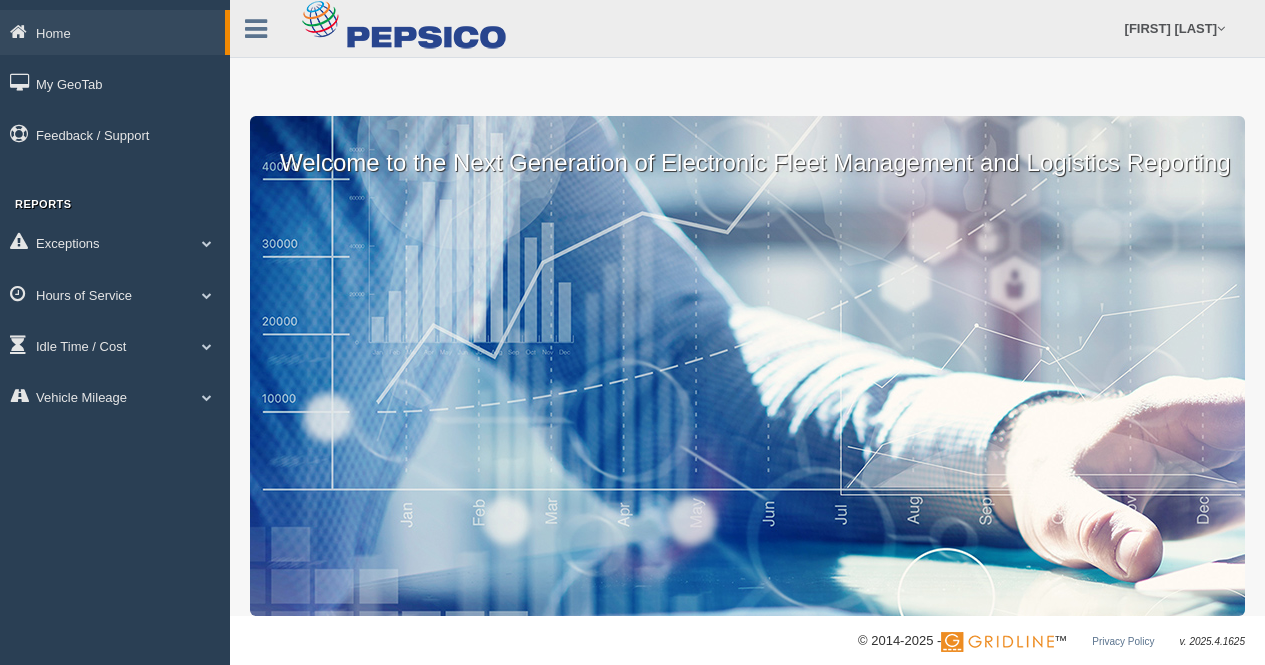 scroll, scrollTop: 0, scrollLeft: 0, axis: both 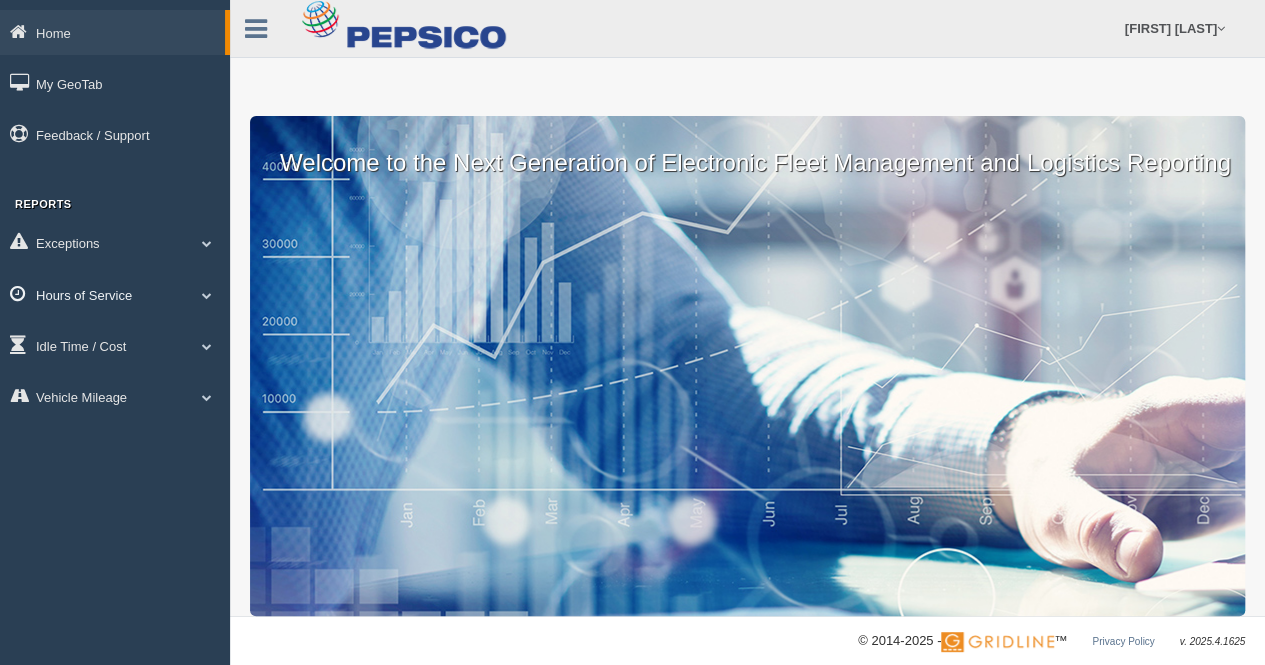 click on "Hours of Service" at bounding box center [115, 294] 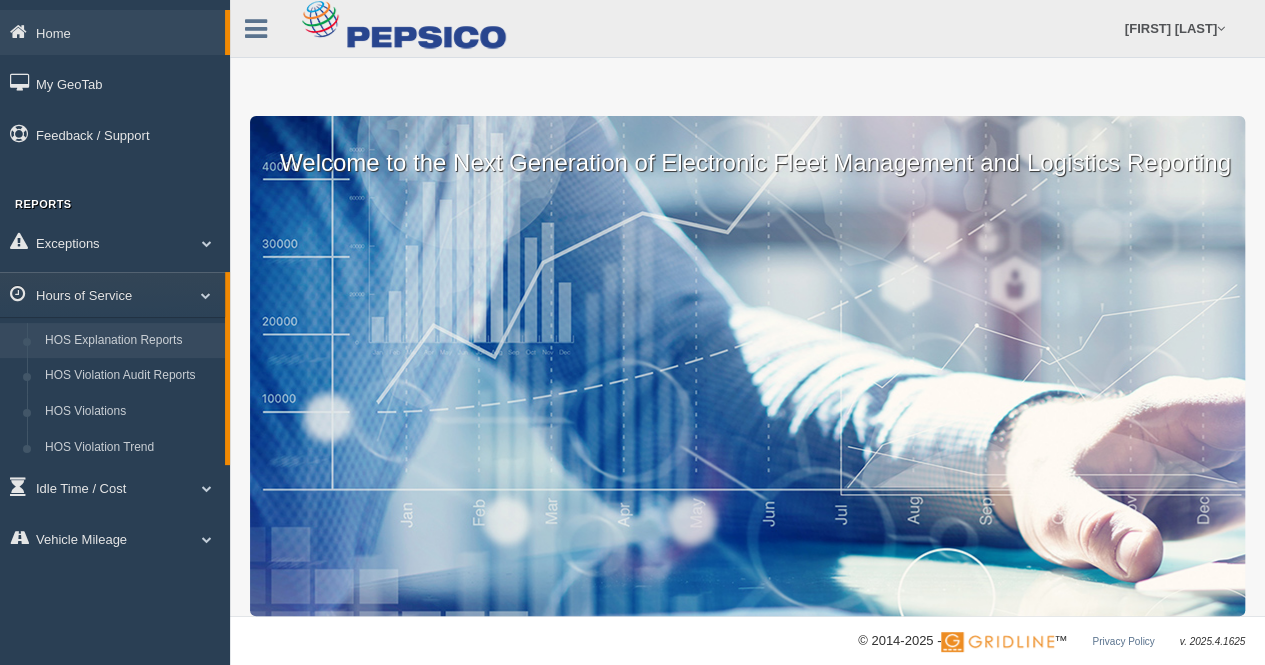 click on "HOS Explanation Reports" at bounding box center [130, 341] 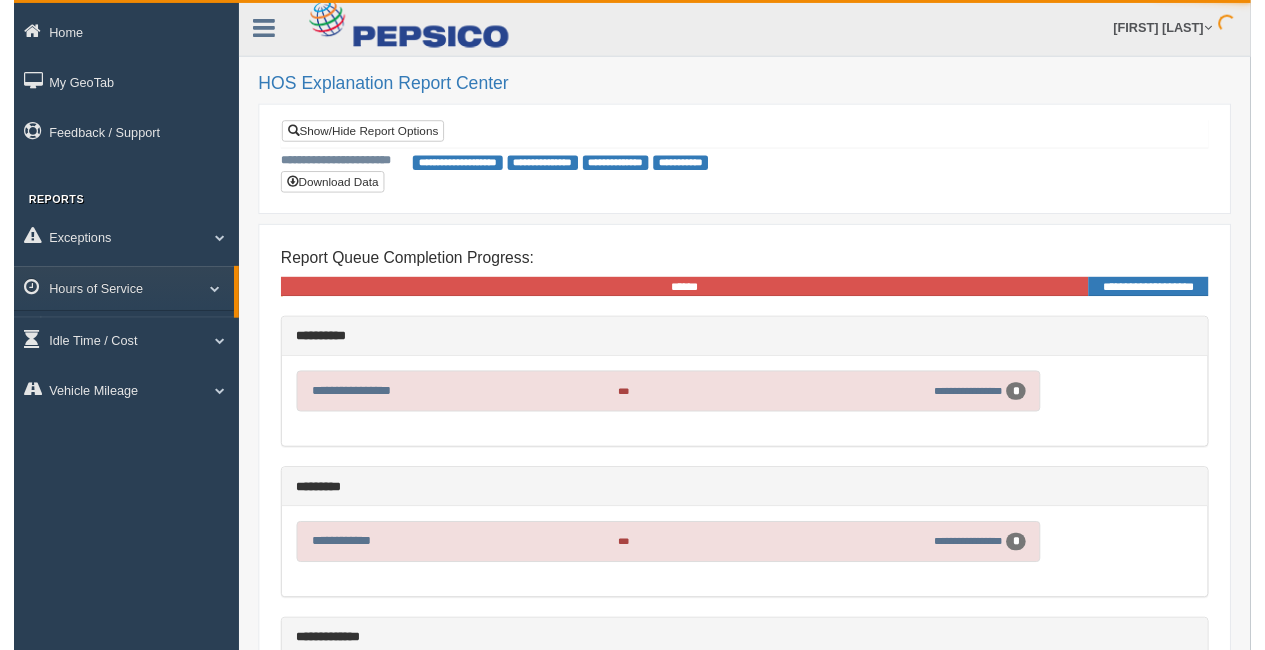 scroll, scrollTop: 0, scrollLeft: 0, axis: both 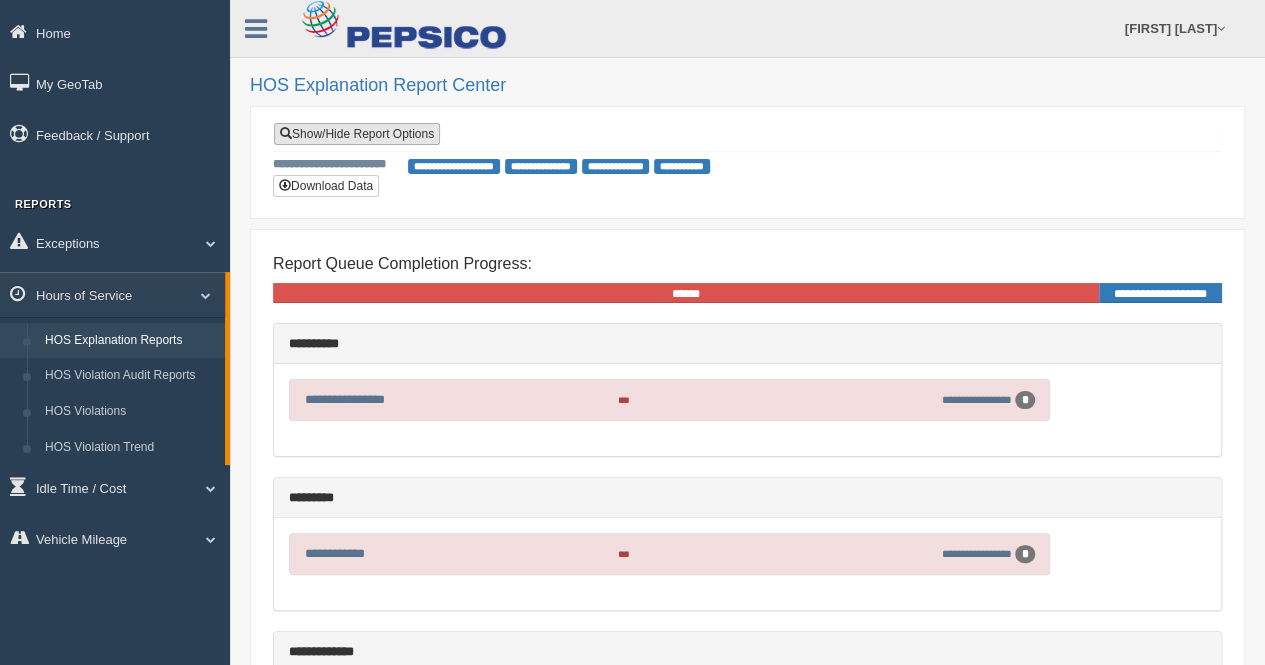 click on "Show/Hide Report Options" at bounding box center (357, 134) 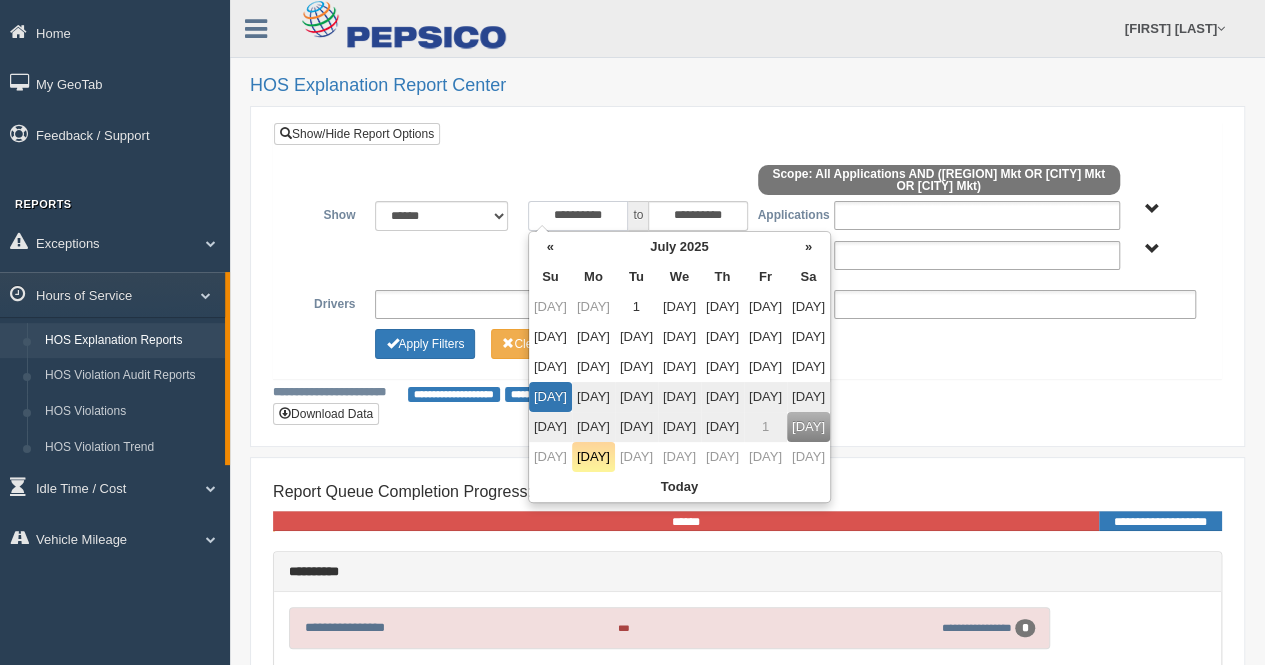 click on "**********" at bounding box center (578, 216) 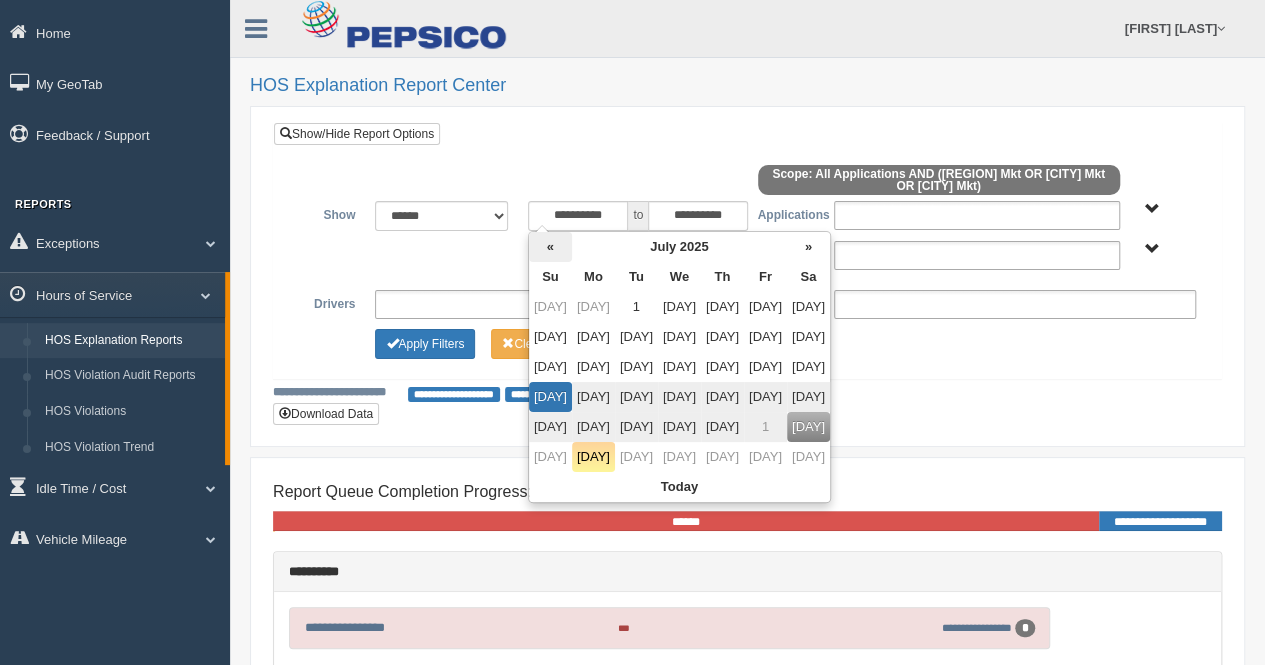 click on "«" at bounding box center (550, 247) 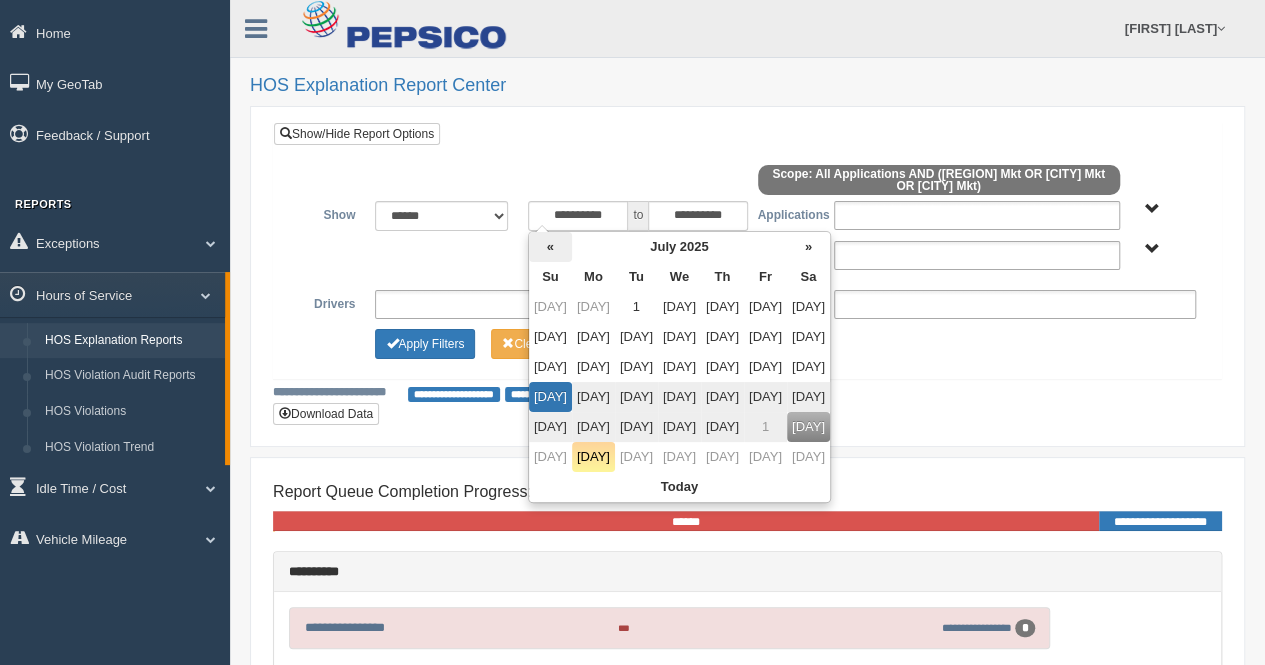 click on "«" at bounding box center (550, 247) 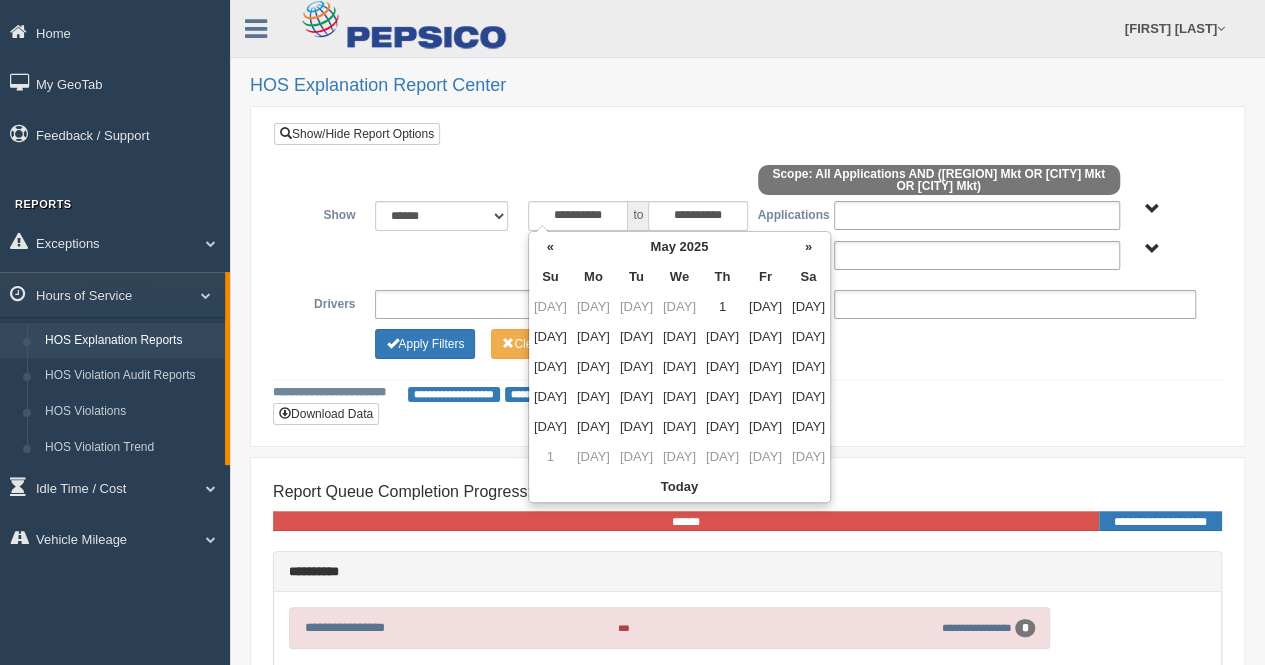 click on "«" at bounding box center (550, 247) 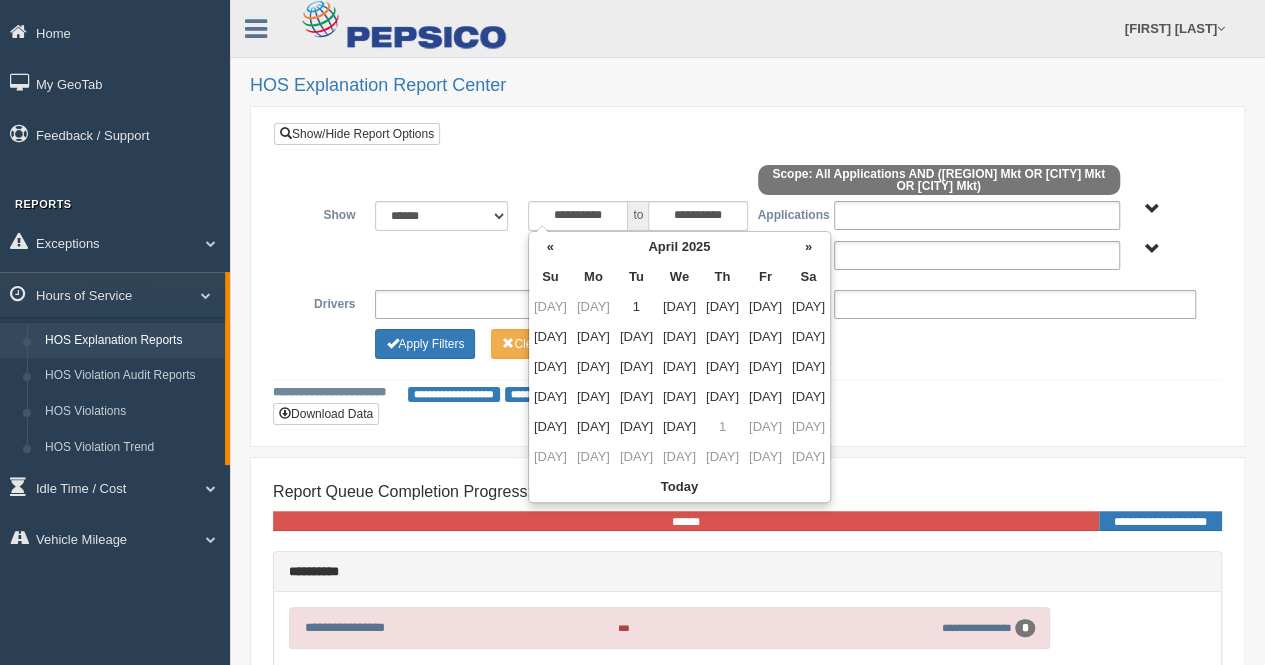 click on "«" at bounding box center (550, 247) 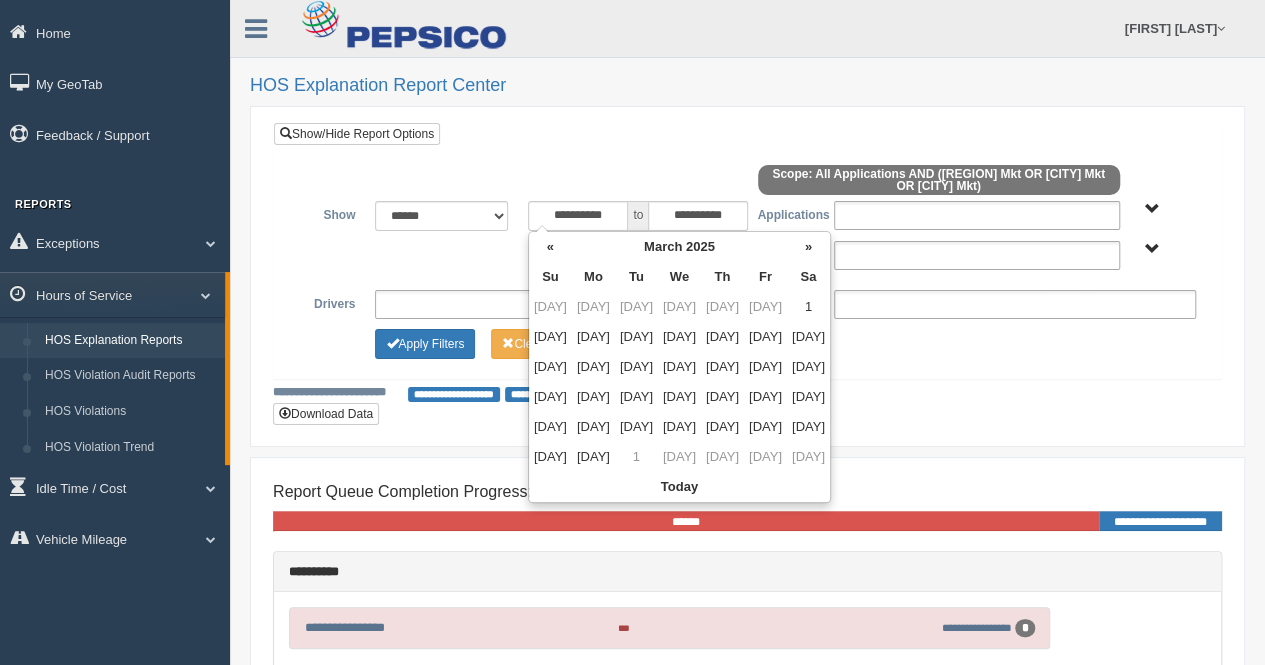 click on "«" at bounding box center [550, 247] 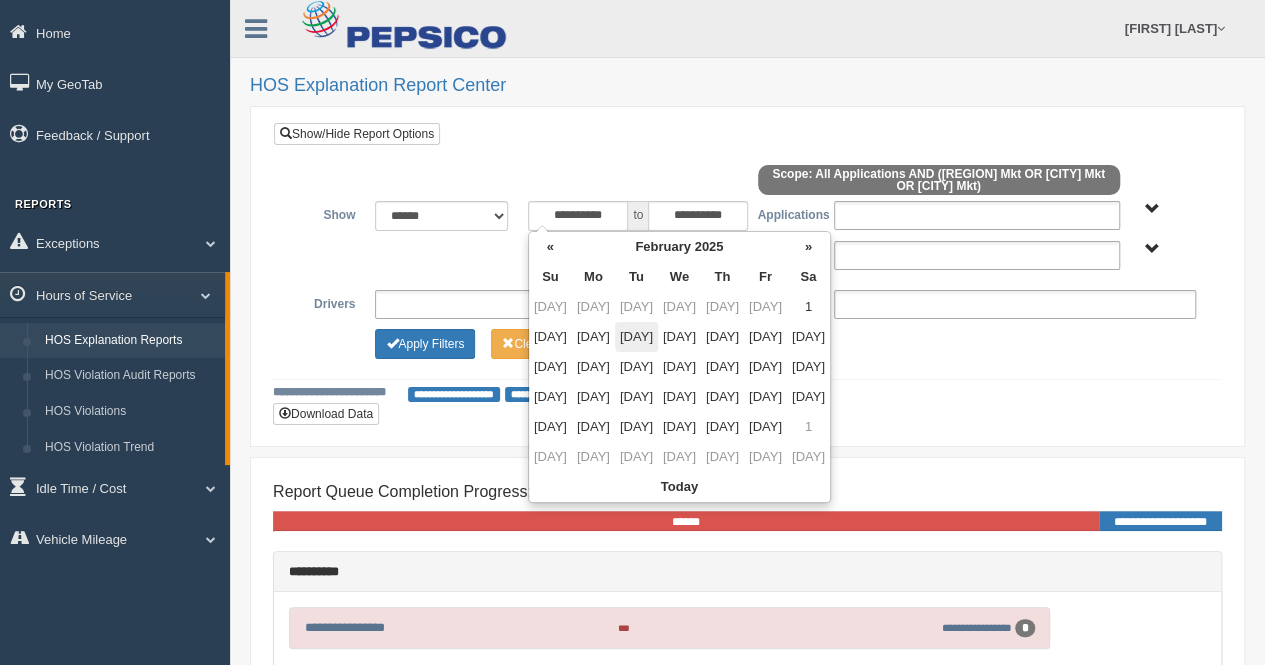 click on "4" at bounding box center (636, 337) 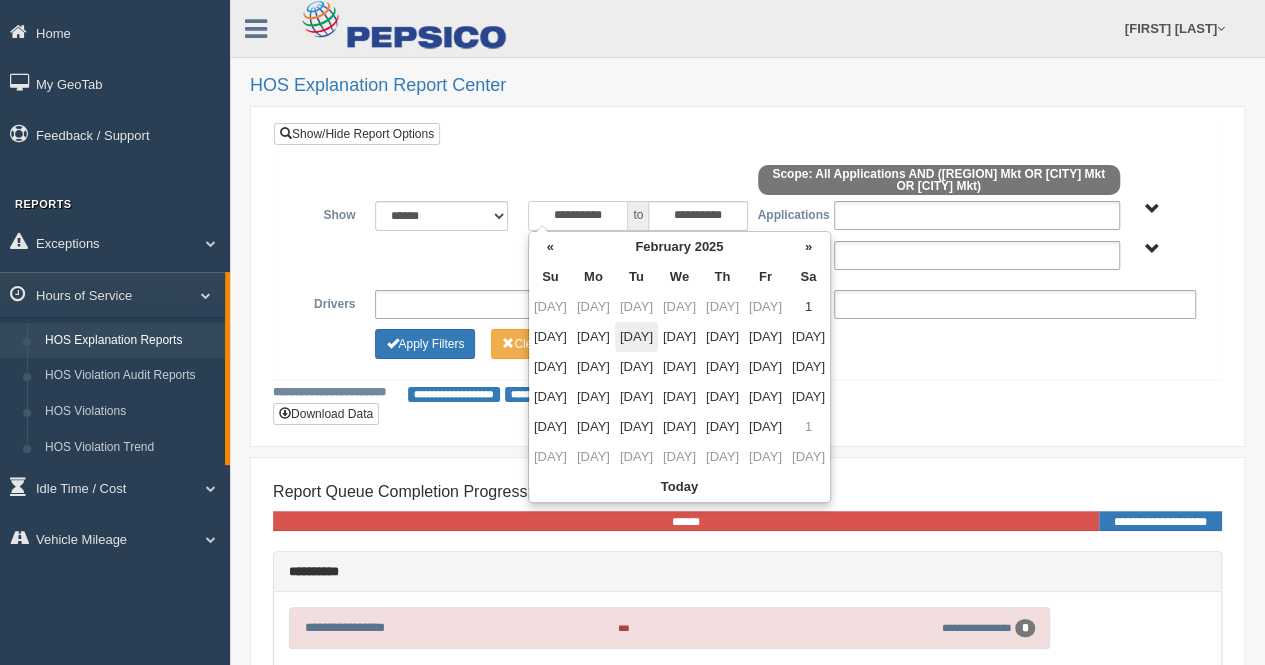 type on "**********" 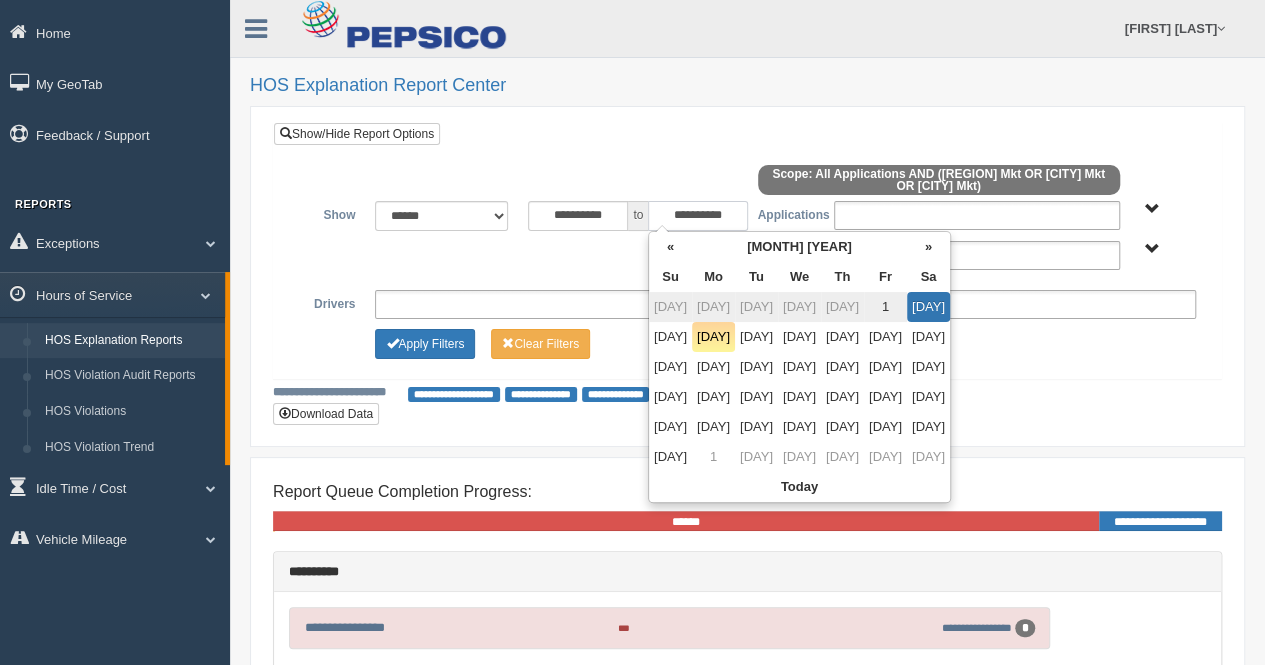 click on "**********" at bounding box center [698, 216] 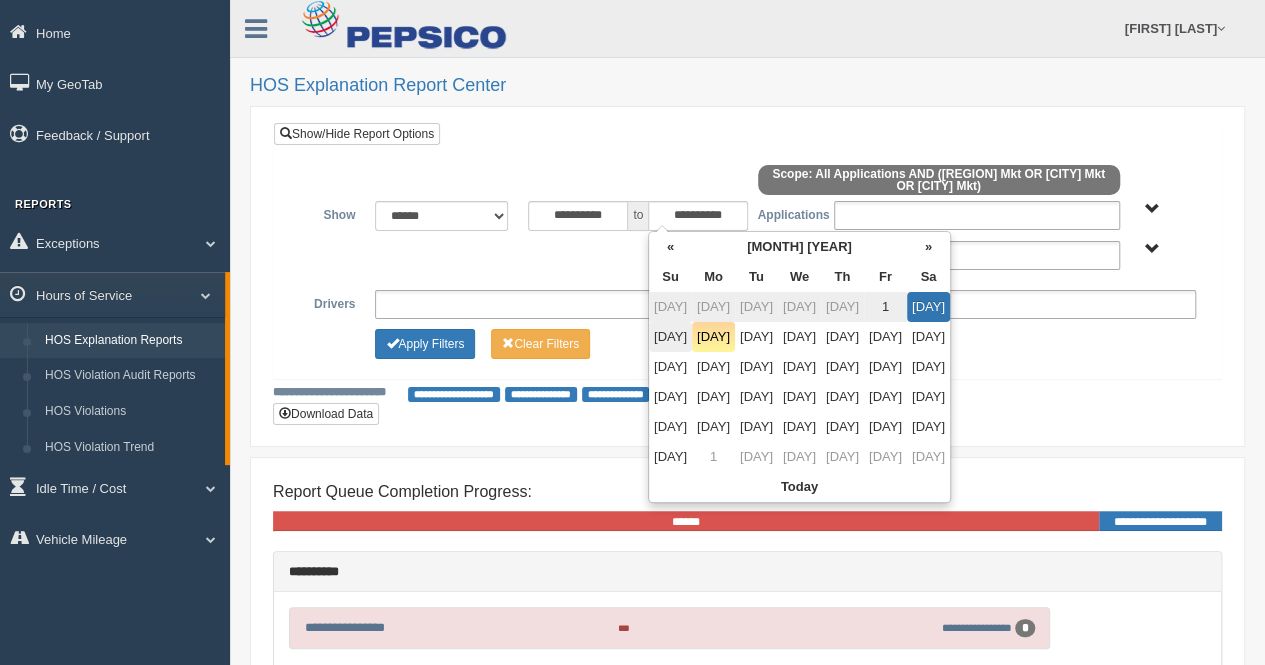 click on "3" at bounding box center (670, 337) 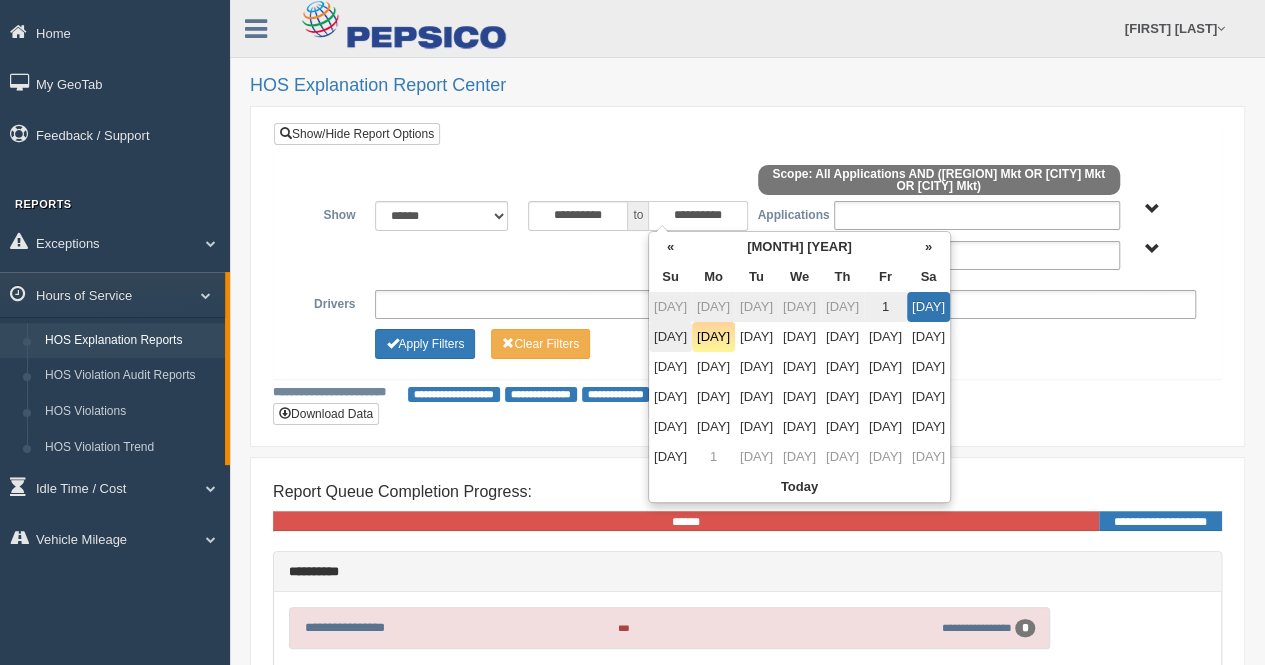 type on "**********" 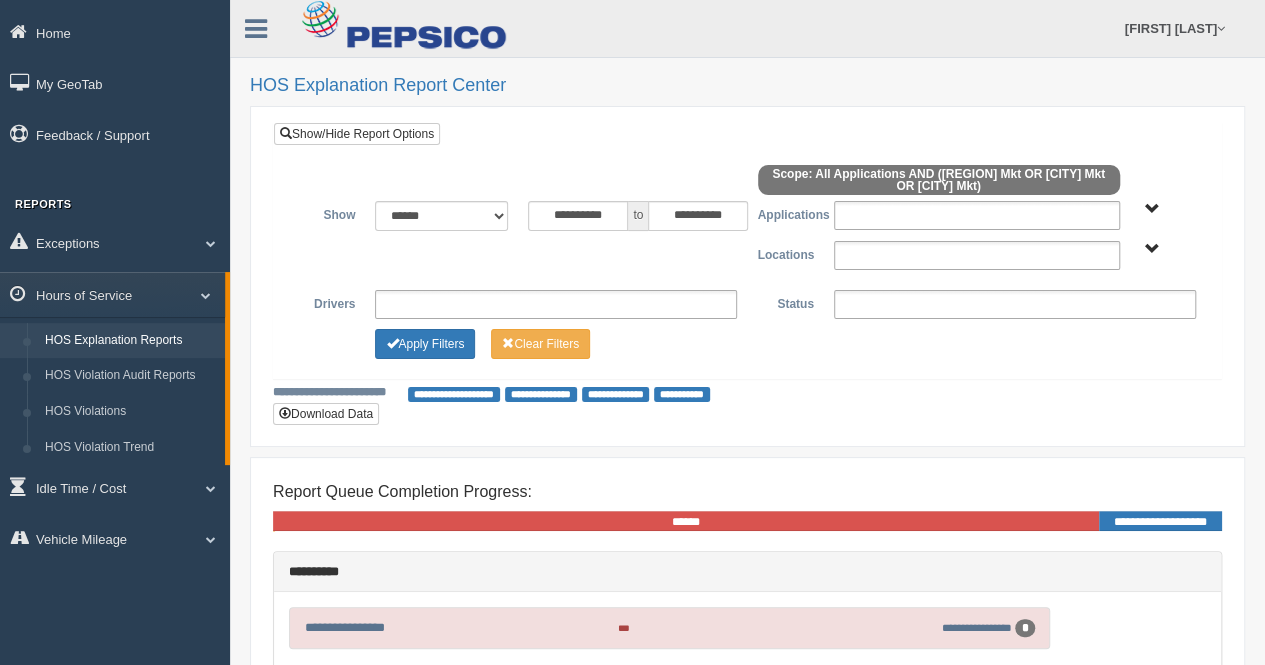 drag, startPoint x: 1008, startPoint y: 403, endPoint x: 994, endPoint y: 316, distance: 88.11924 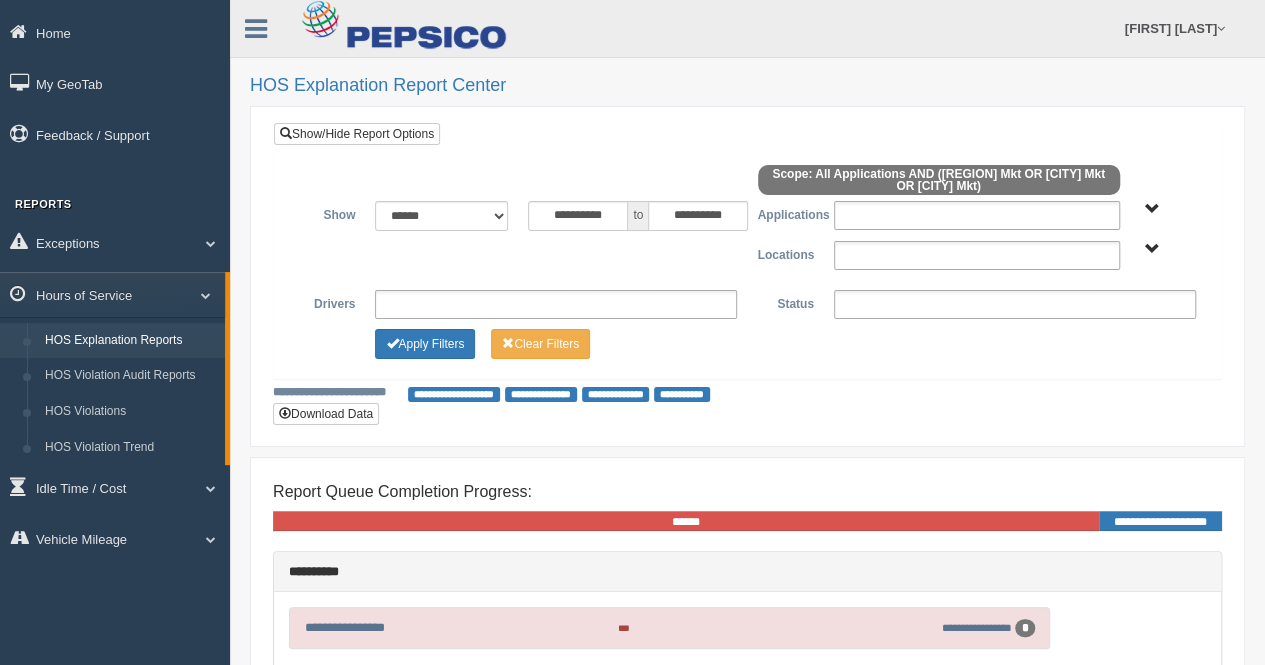 click on "Houston Mkt  North Texas Mkt  San Austin Mkt" at bounding box center (1152, 249) 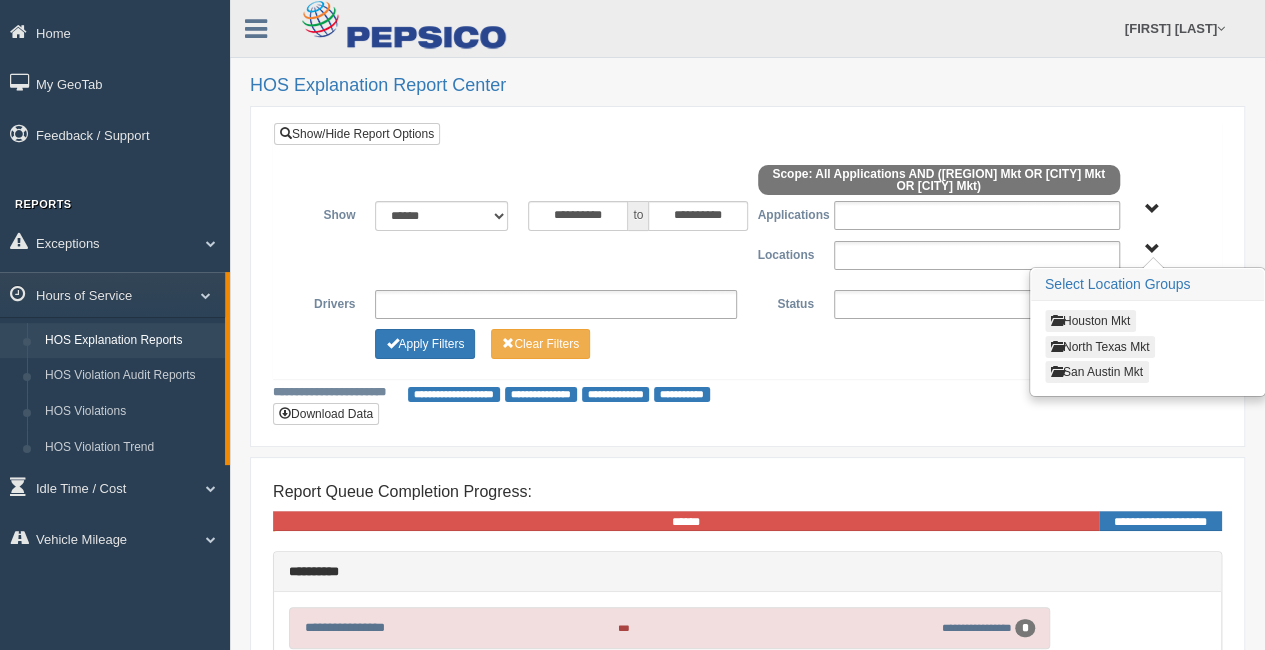 click on "Houston Mkt" at bounding box center [1090, 321] 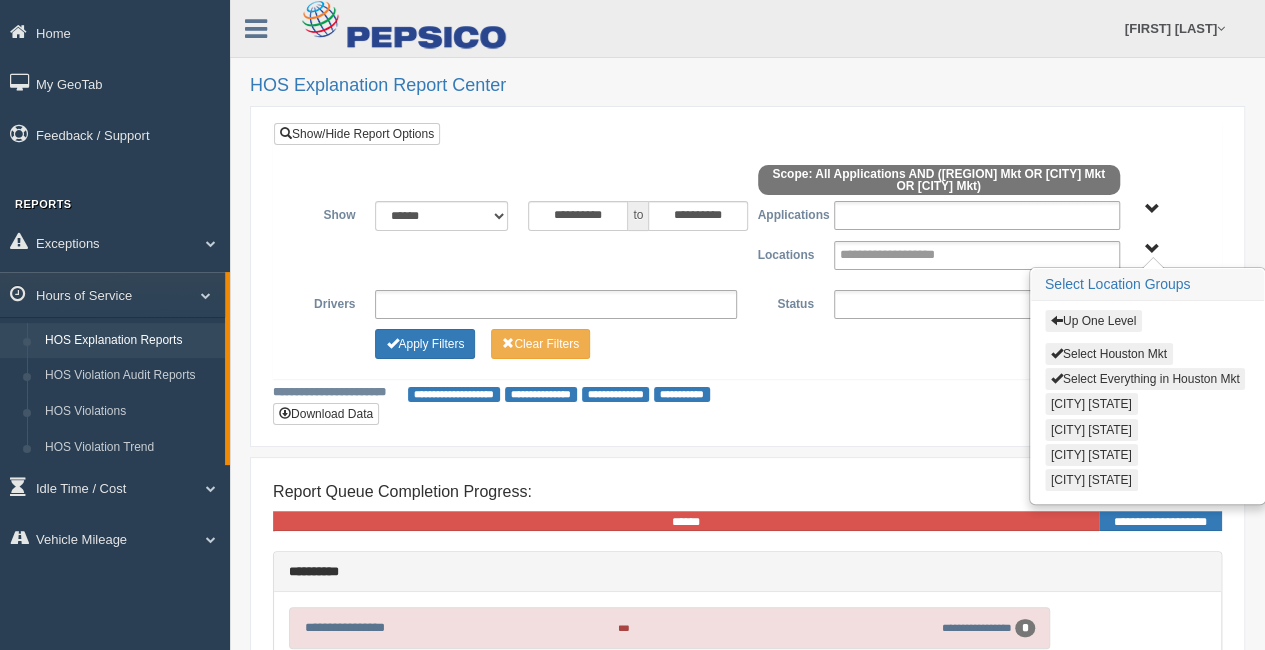 click on "Select Everything in Houston Mkt" at bounding box center (1145, 379) 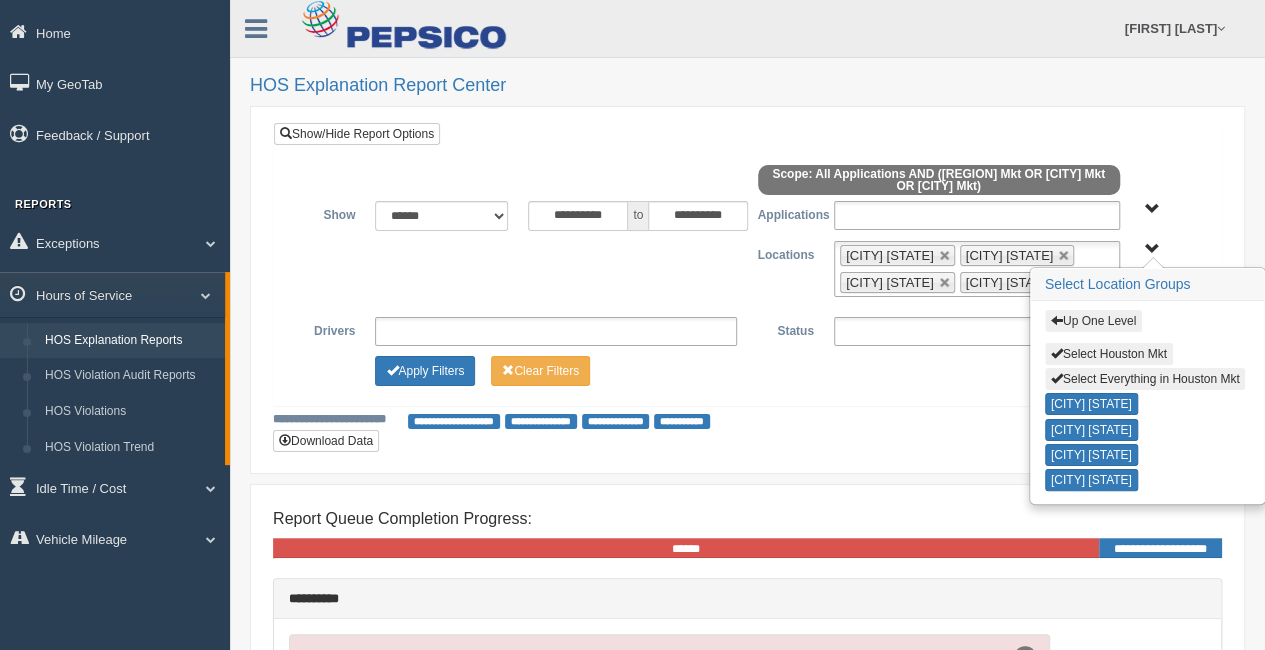 click on "Up One Level" at bounding box center (1093, 321) 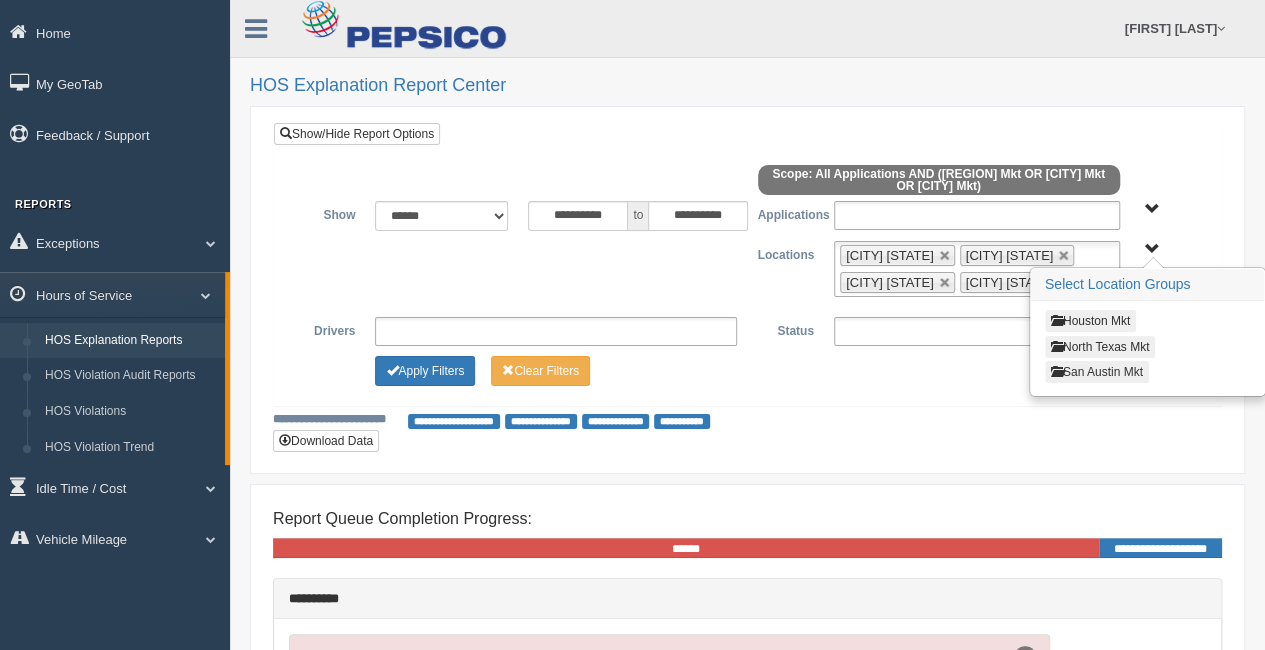 click on "San Austin Mkt" at bounding box center [1097, 372] 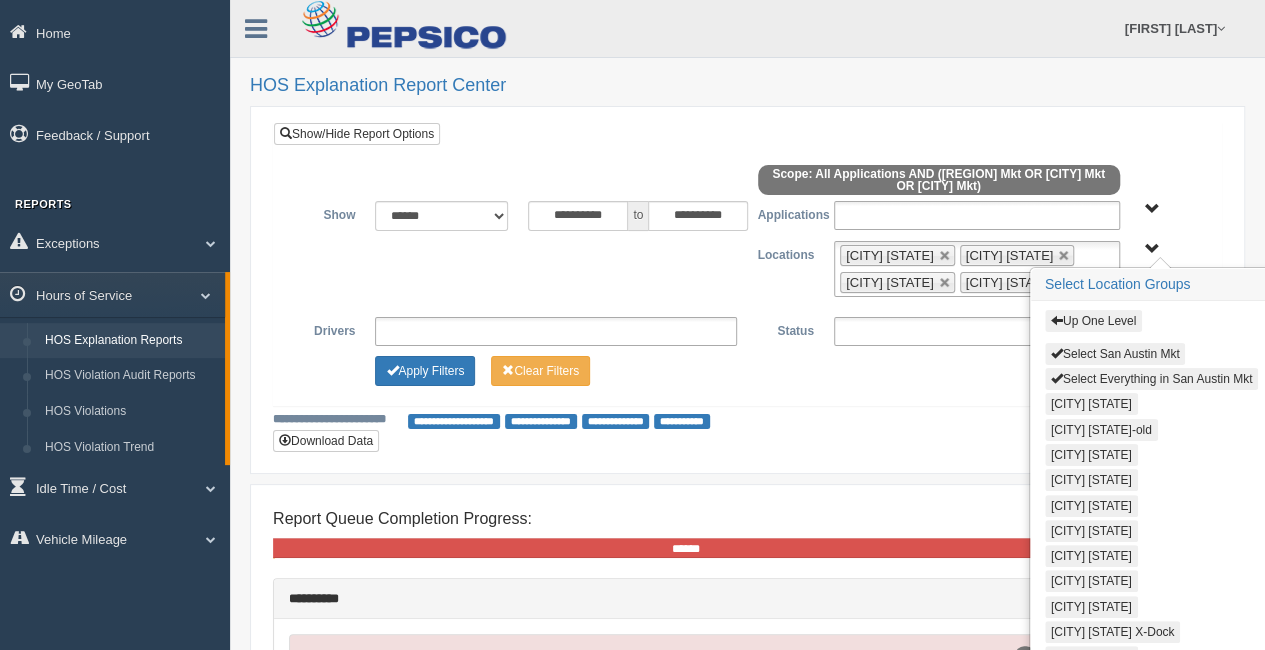 click on "Select Everything in San Austin Mkt" at bounding box center (1151, 379) 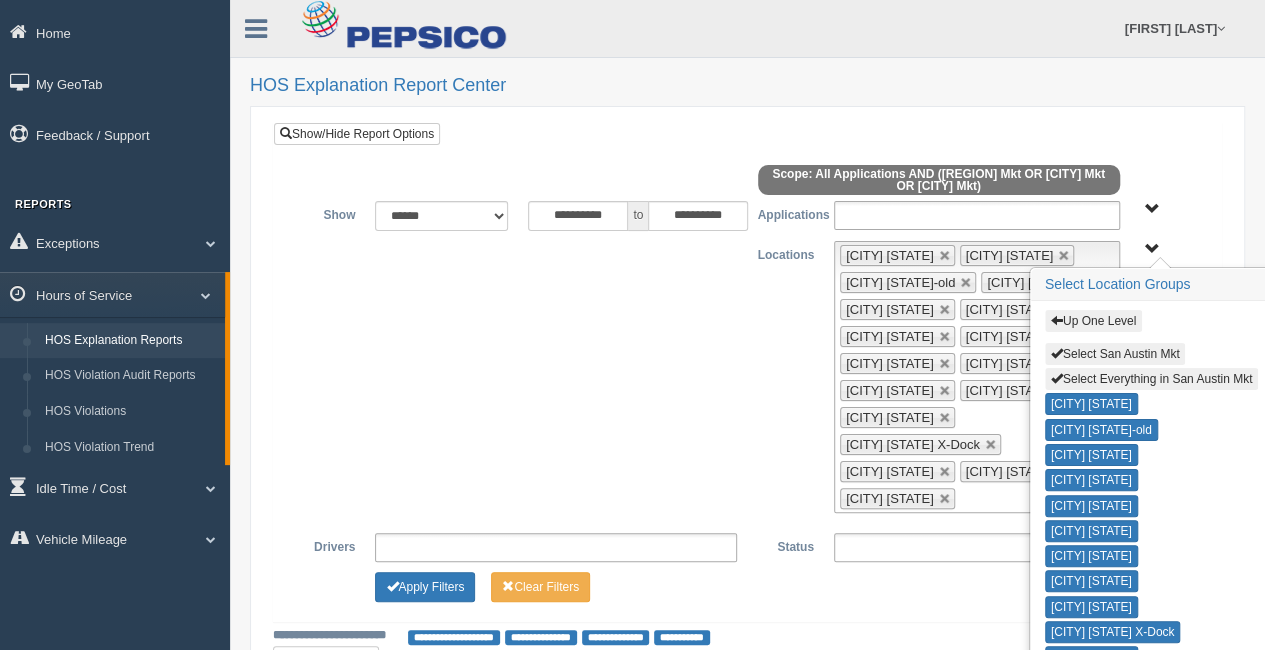 click on "Application  User Type" at bounding box center (1152, 209) 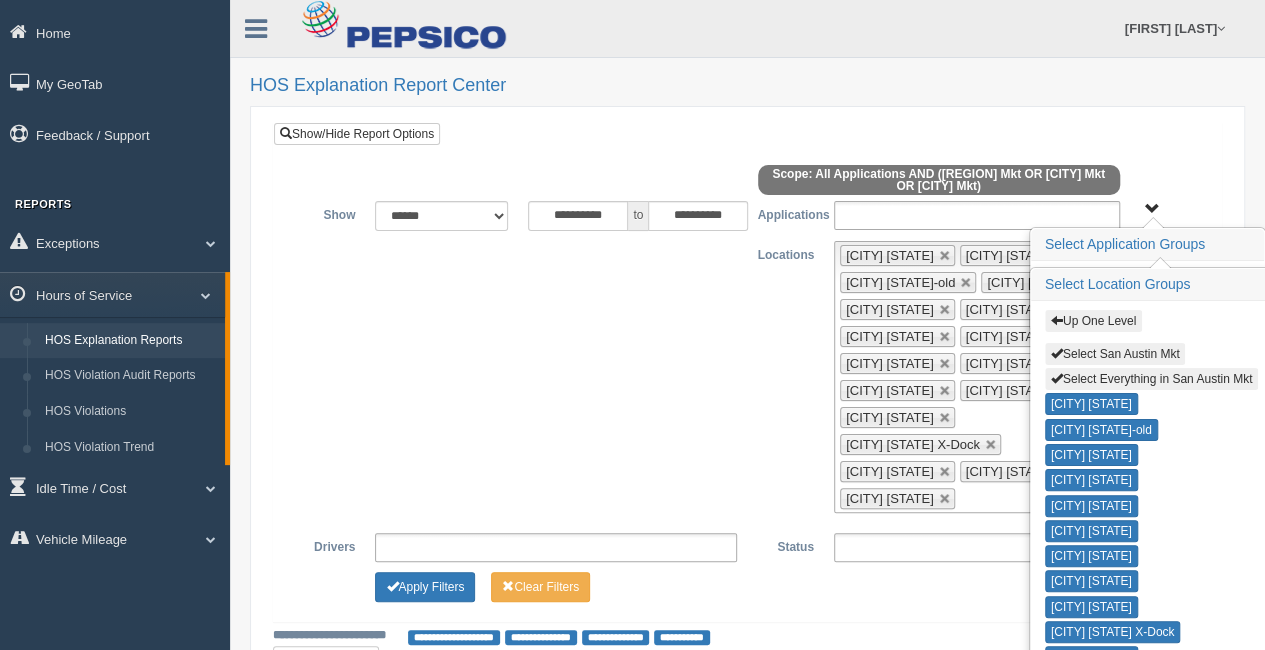 click on "Application  User Type" at bounding box center [1152, 209] 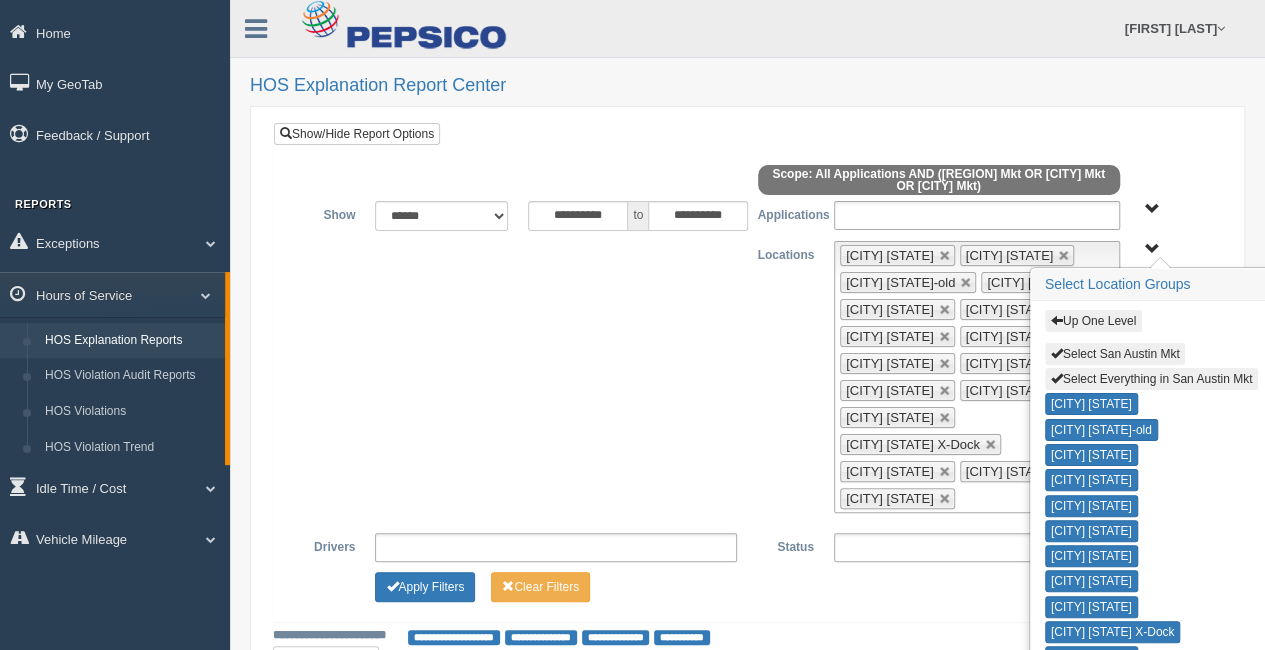 click on "Up One Level  Select San Austin Mkt  Select Everything in San Austin Mkt Austin TX Brownwood TX-old Bryan TX Del Rio TX Hallettsville TX Hidalgo TX Laredo TX Pflugerville TX San Antonio TX San Antonio TX X-Dock Uvalde TX Victoria TX Wharton TX" at bounding box center (1152, 249) 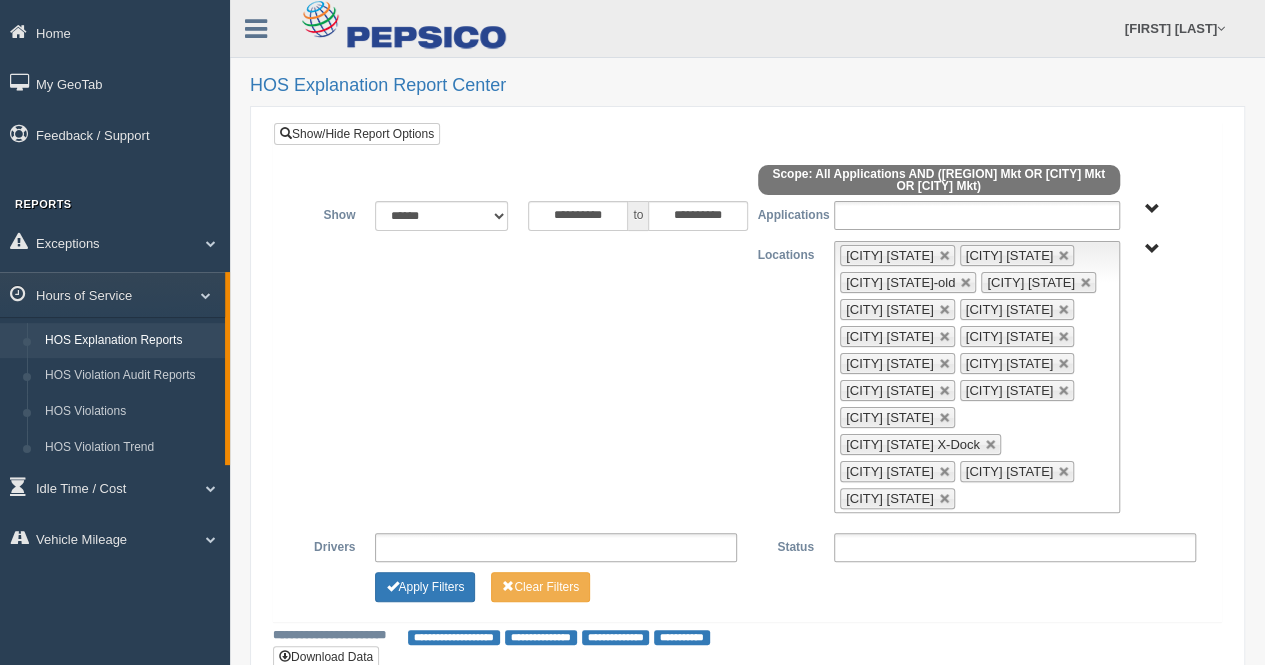 click on "Application  User Type" at bounding box center (1152, 209) 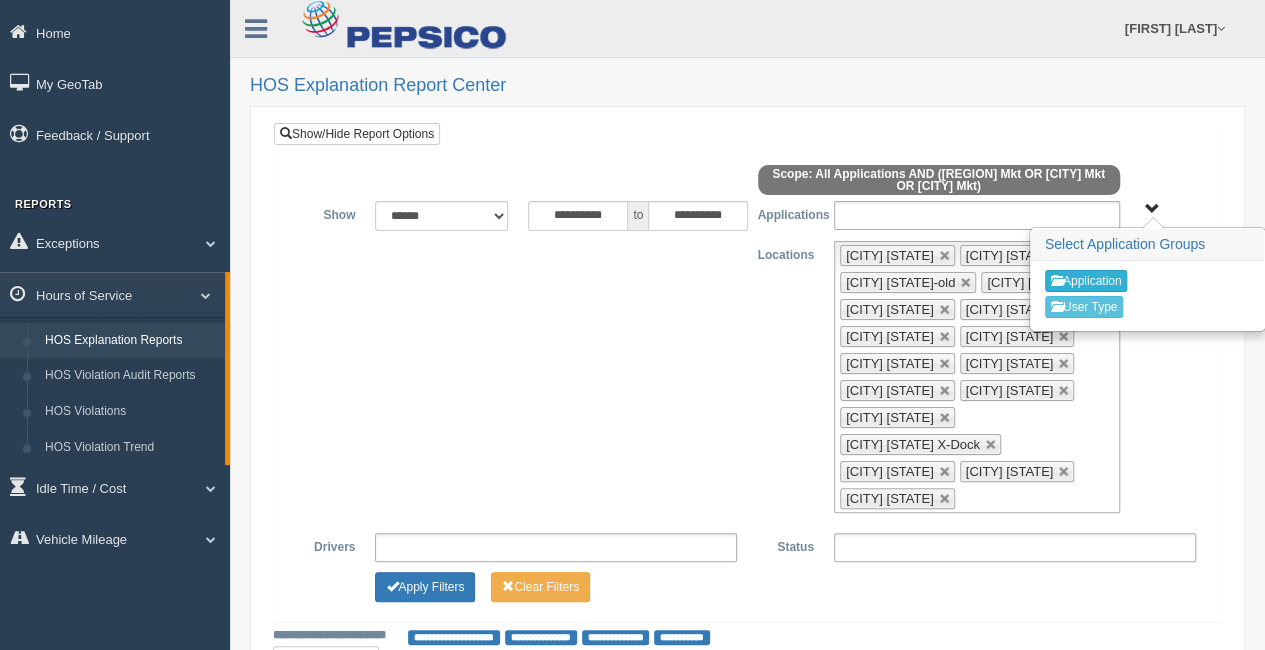 click on "Application" at bounding box center [1086, 281] 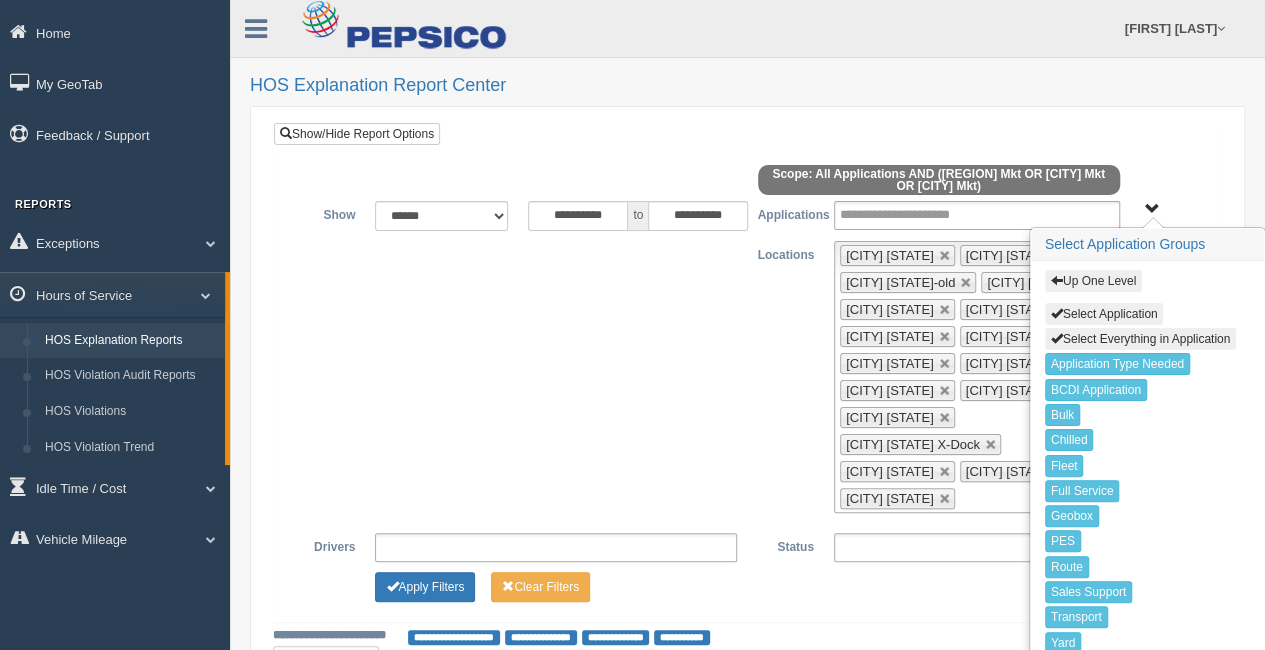 click on "Up One Level" at bounding box center [1093, 281] 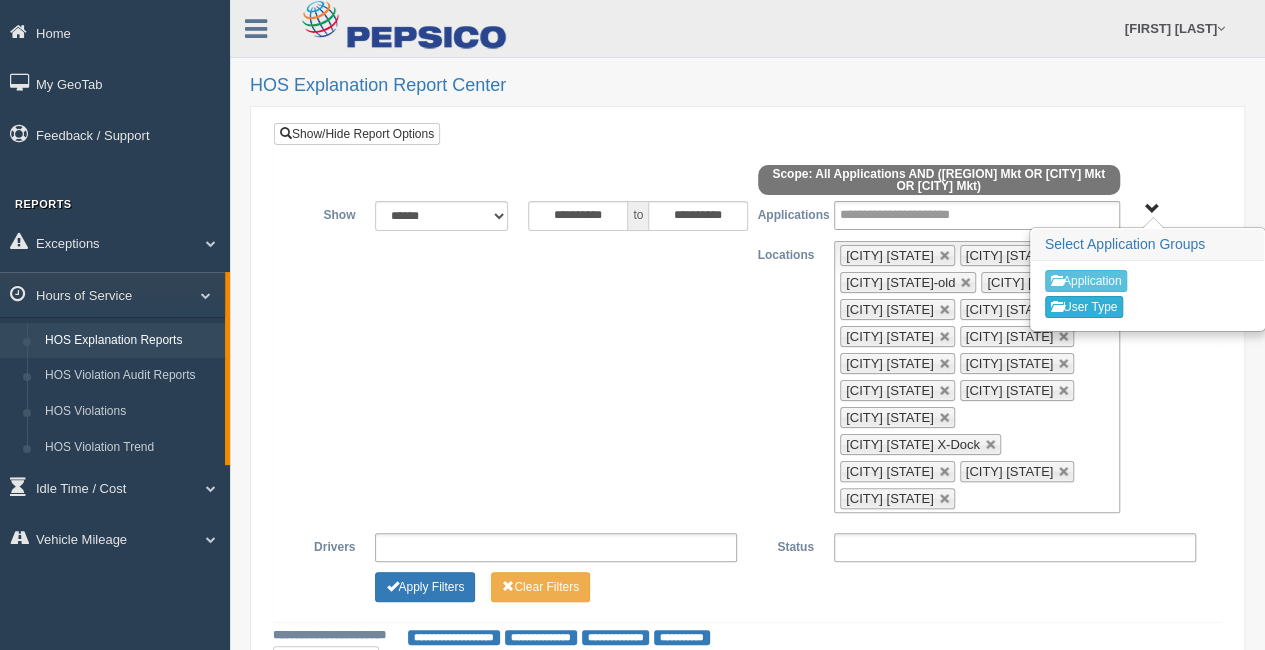 click on "User Type" at bounding box center (1084, 307) 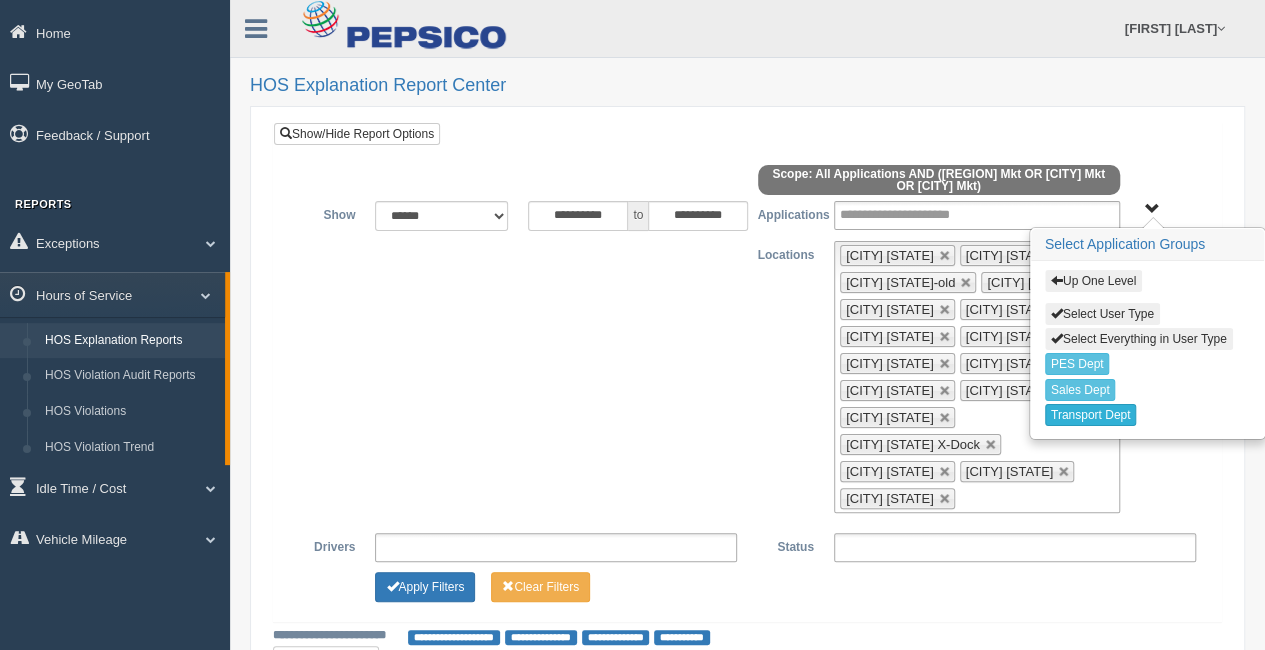 click on "Transport Dept" at bounding box center [1091, 415] 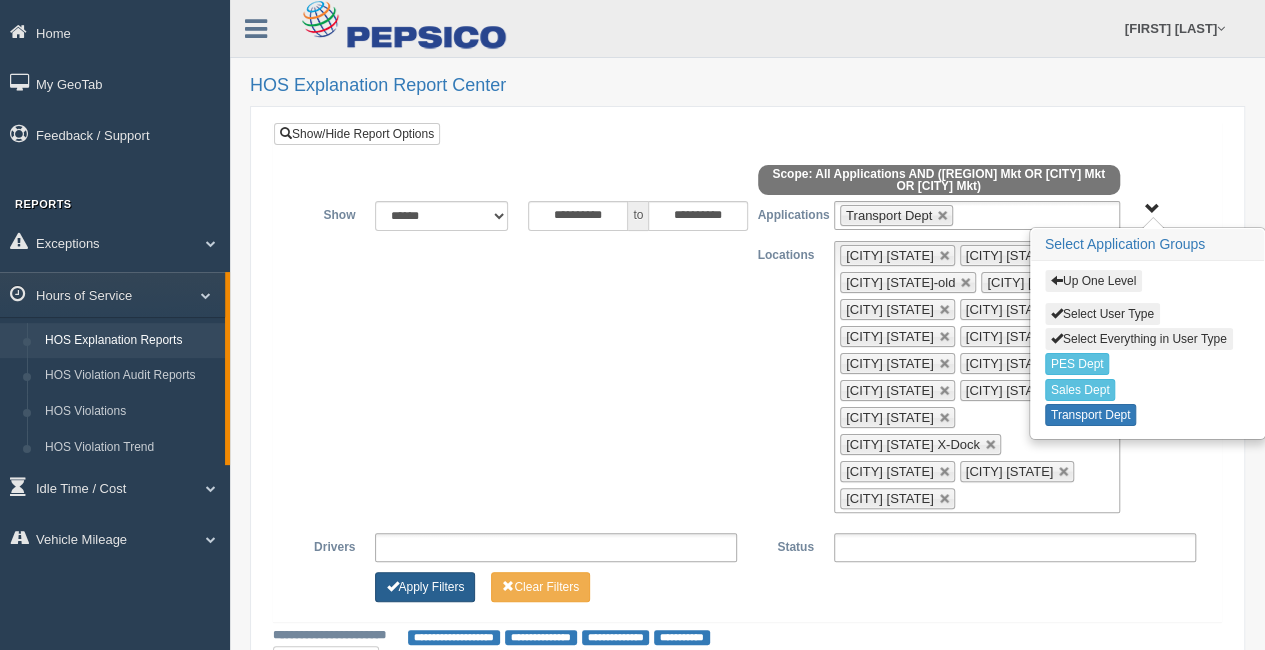 click on "Apply Filters" at bounding box center [425, 587] 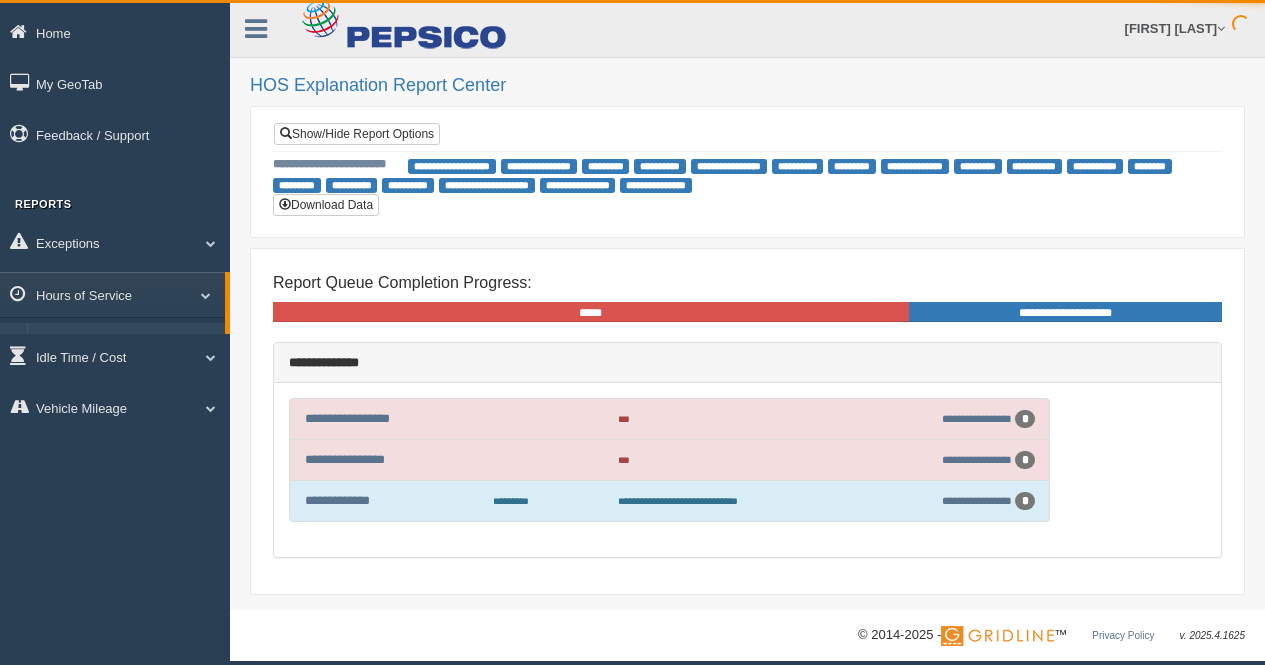 scroll, scrollTop: 0, scrollLeft: 0, axis: both 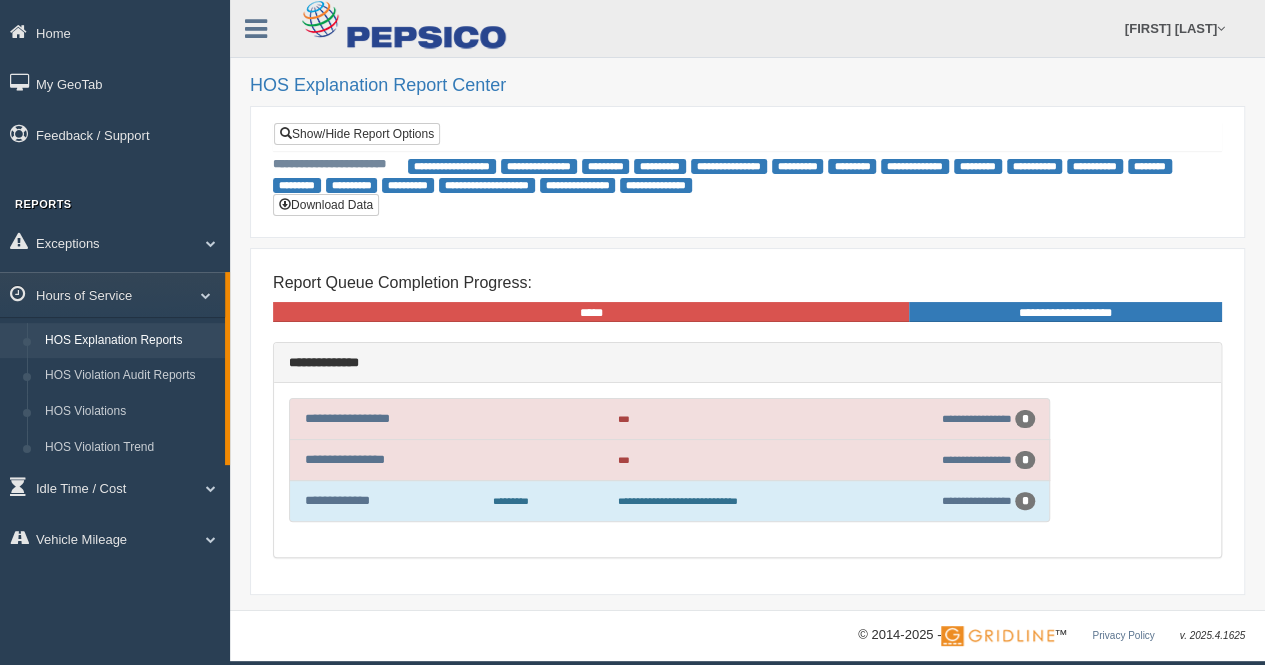 click on "**********" at bounding box center [952, 460] 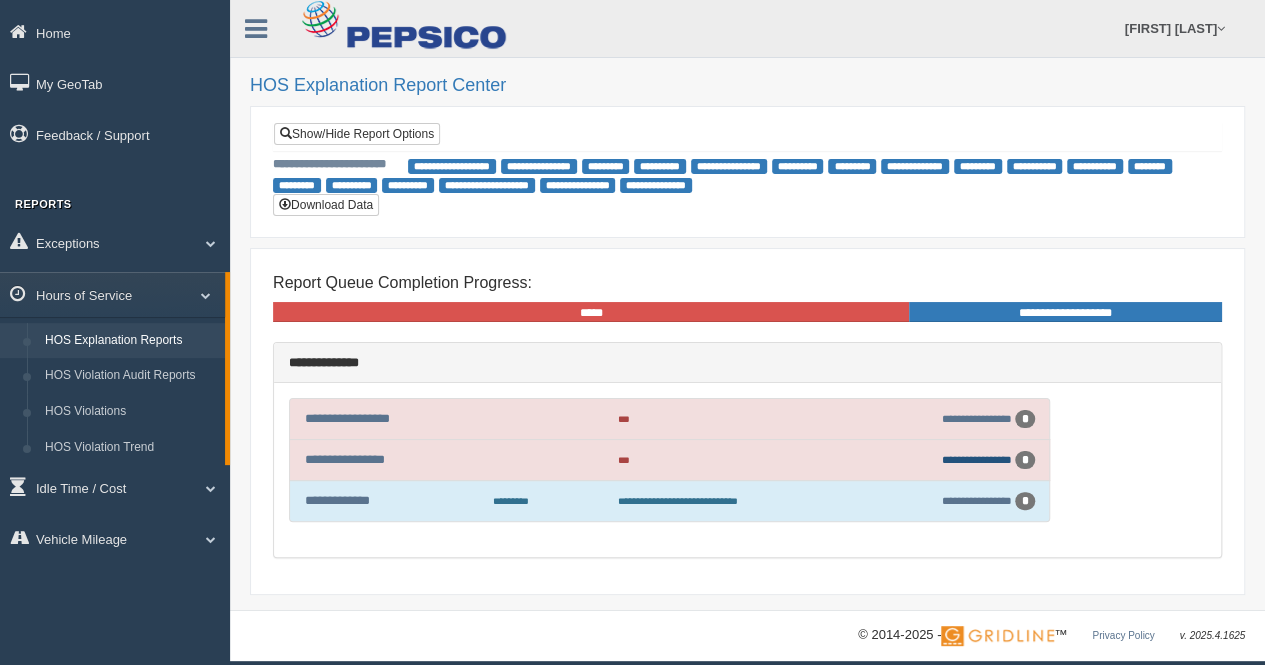 click on "**********" at bounding box center [977, 459] 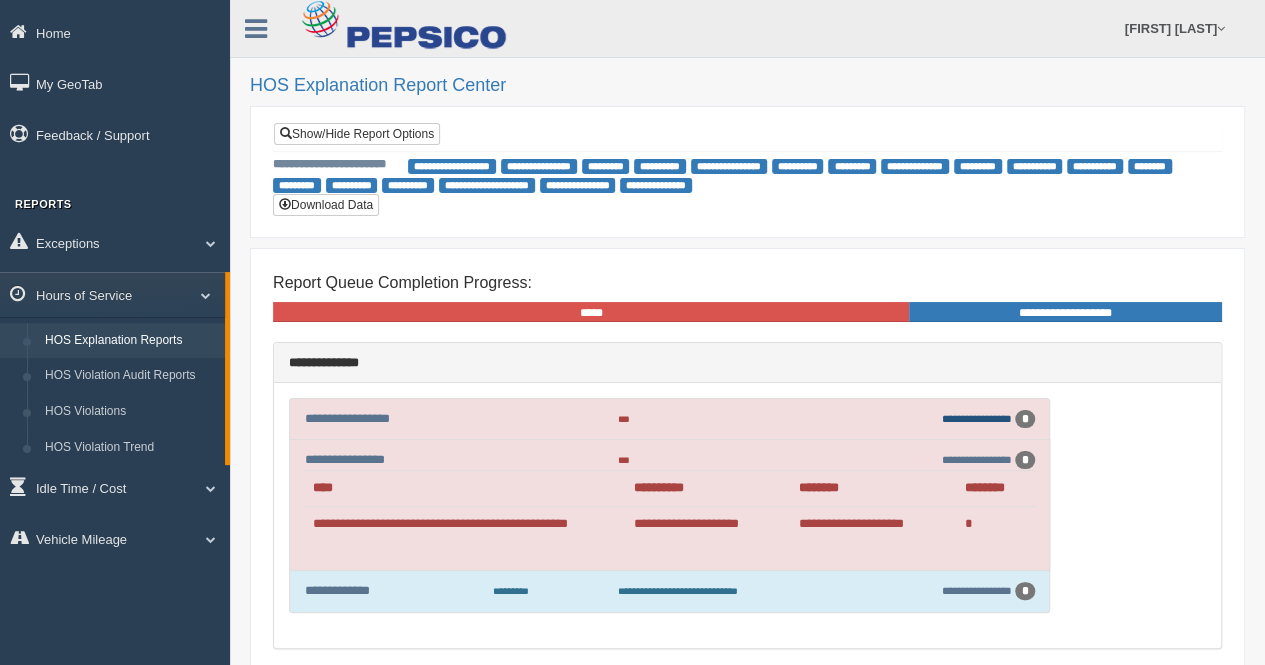 click on "**********" at bounding box center (977, 418) 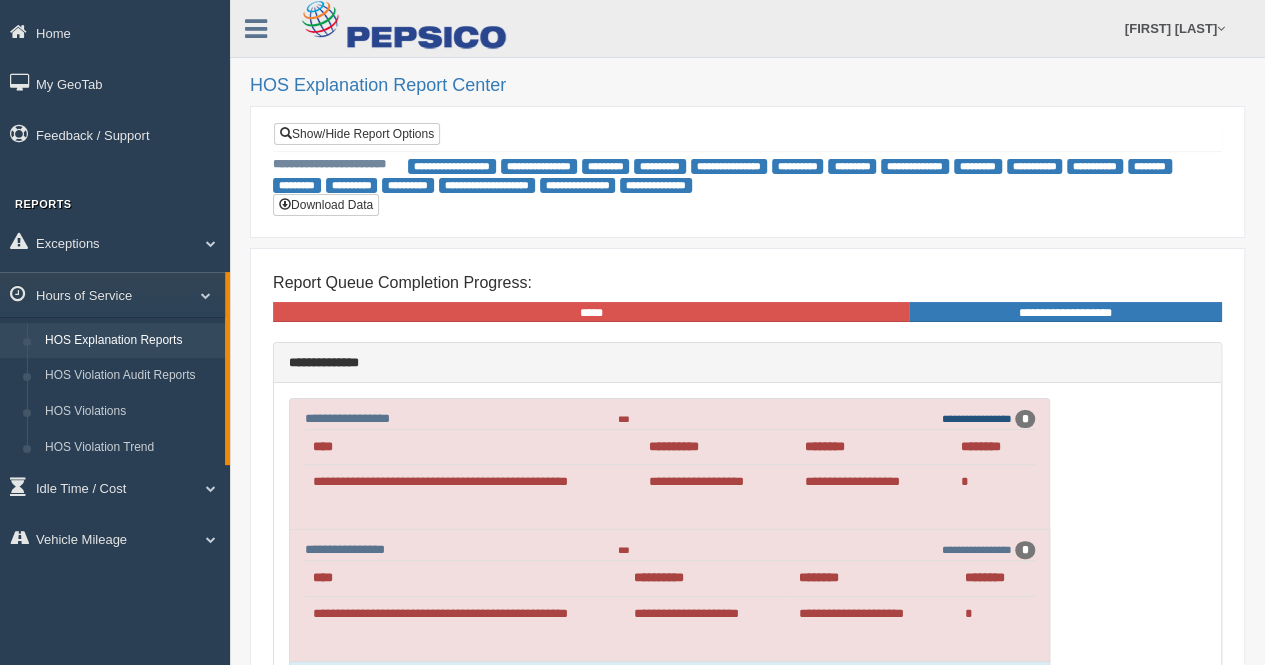 click on "**********" at bounding box center (977, 418) 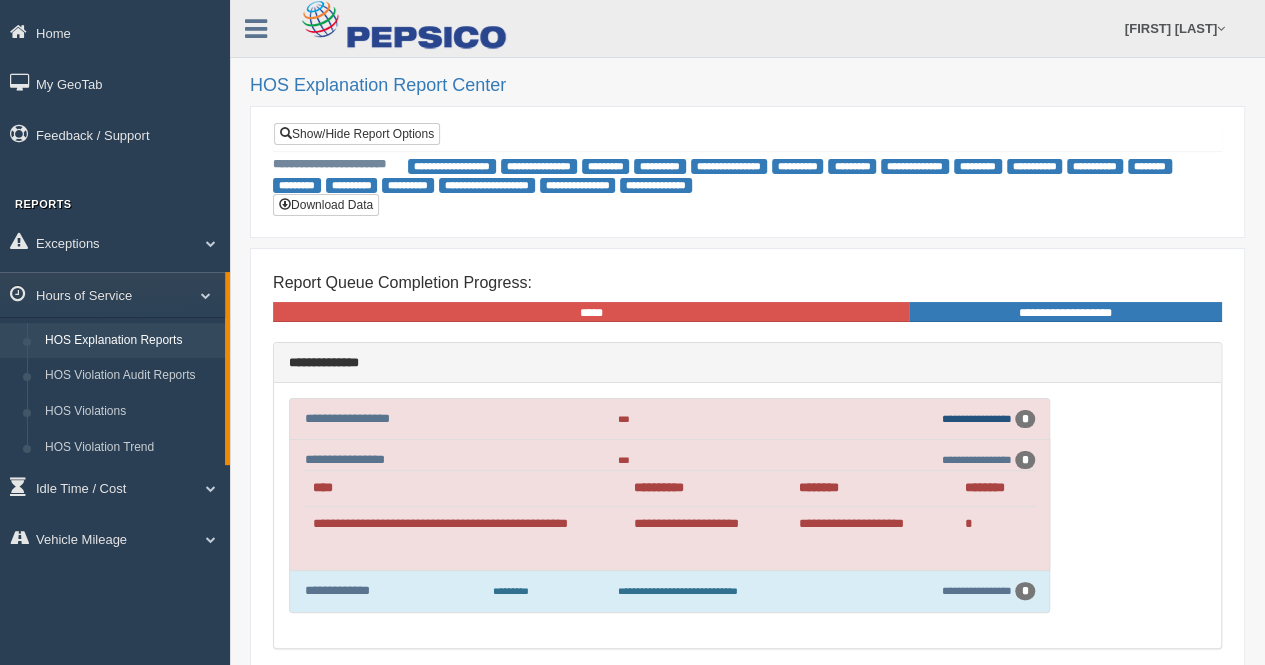 click on "**********" at bounding box center (977, 418) 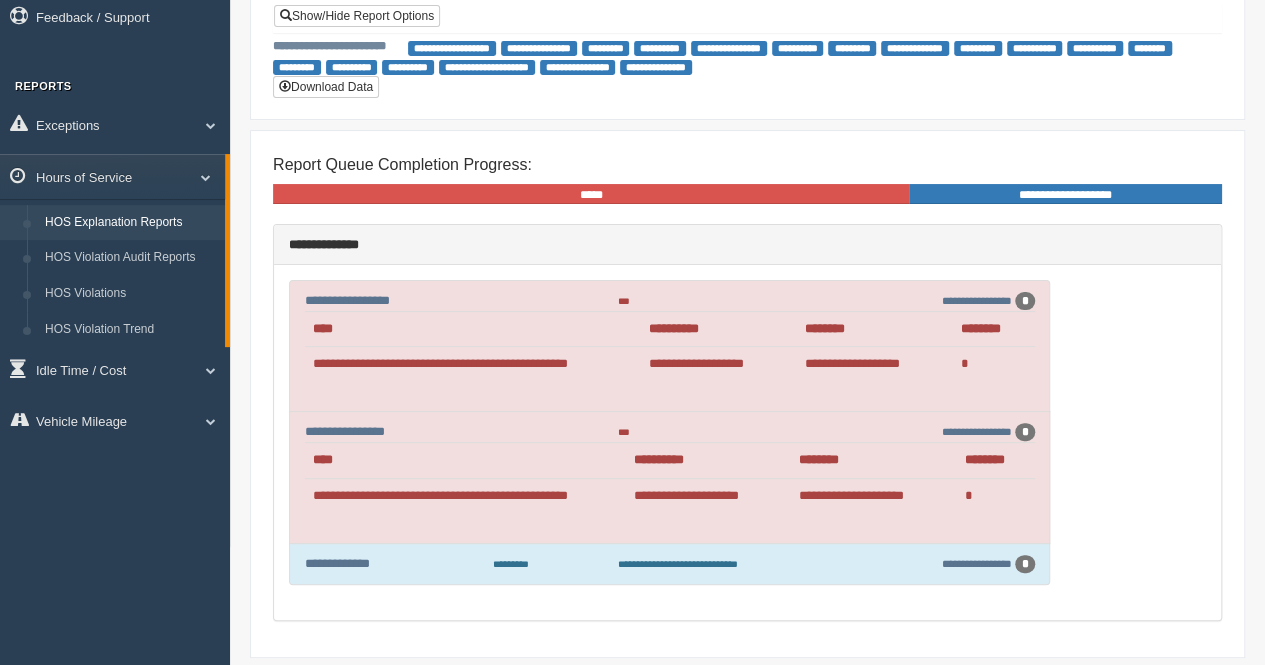 scroll, scrollTop: 189, scrollLeft: 0, axis: vertical 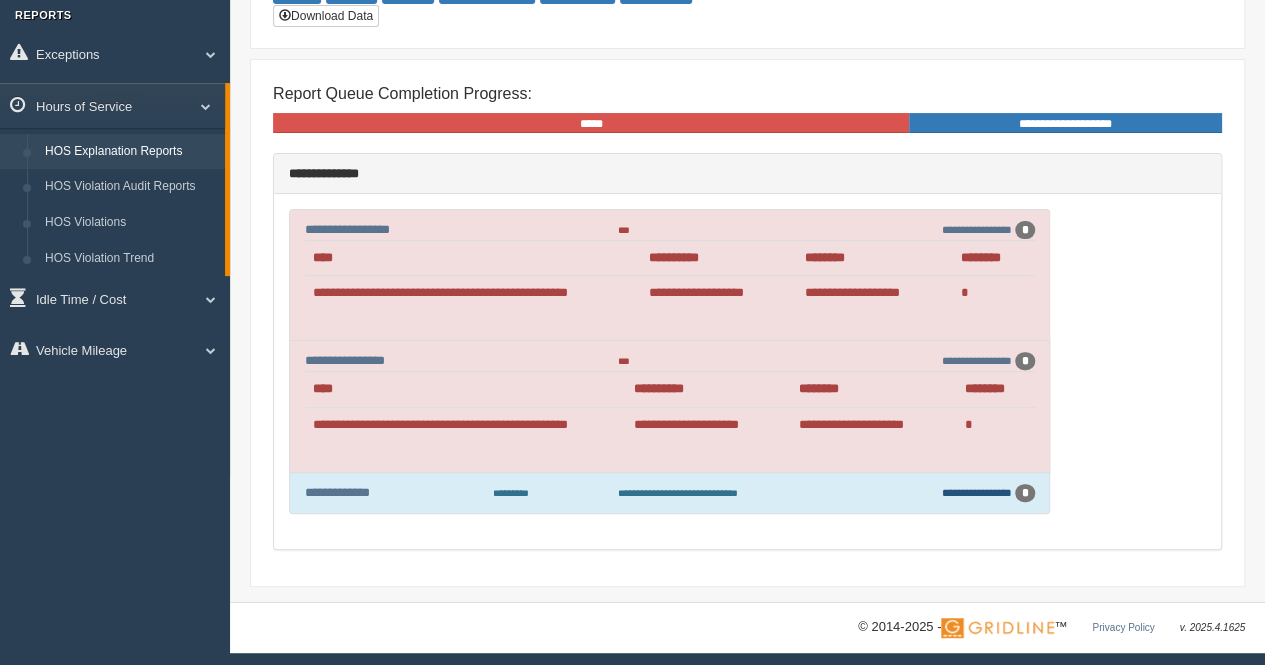click on "**********" at bounding box center [977, 492] 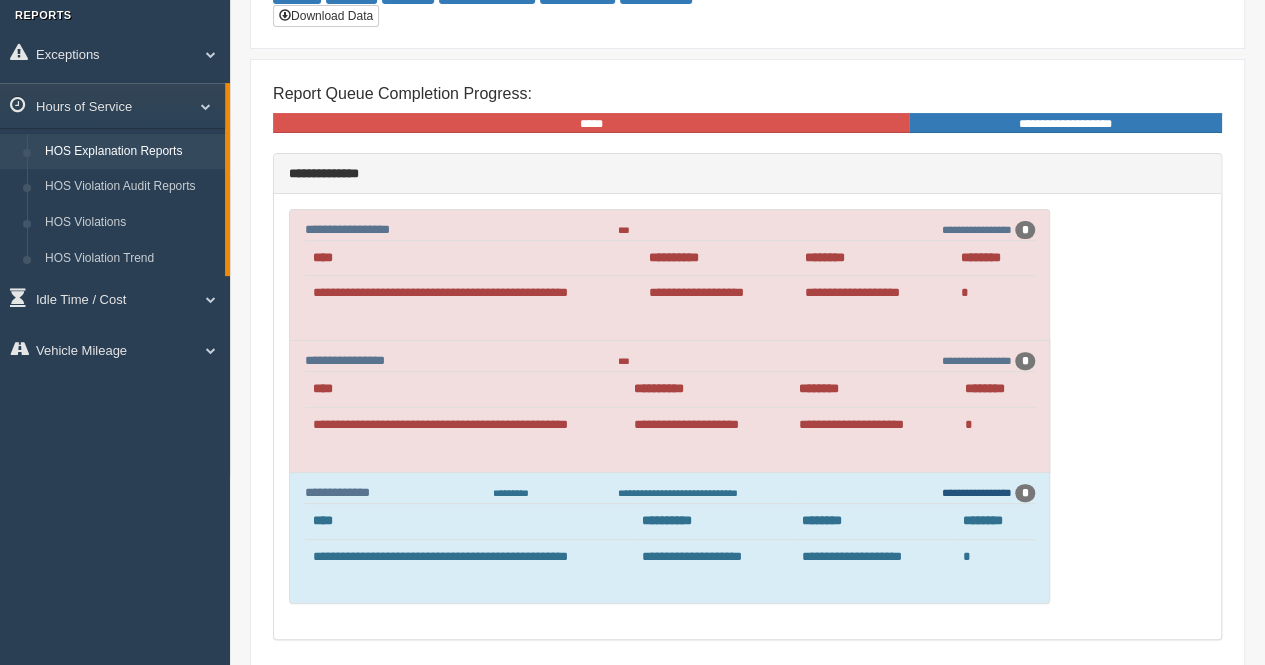 click on "**********" at bounding box center (977, 492) 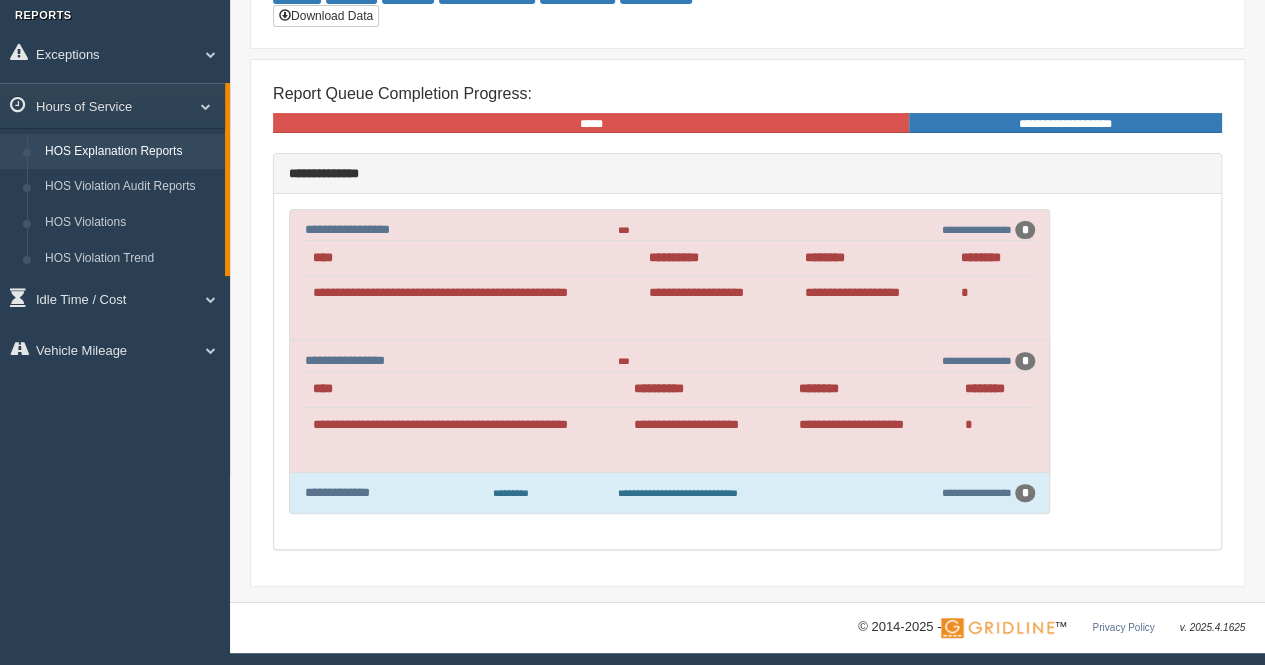 click on "**********" at bounding box center [669, 406] 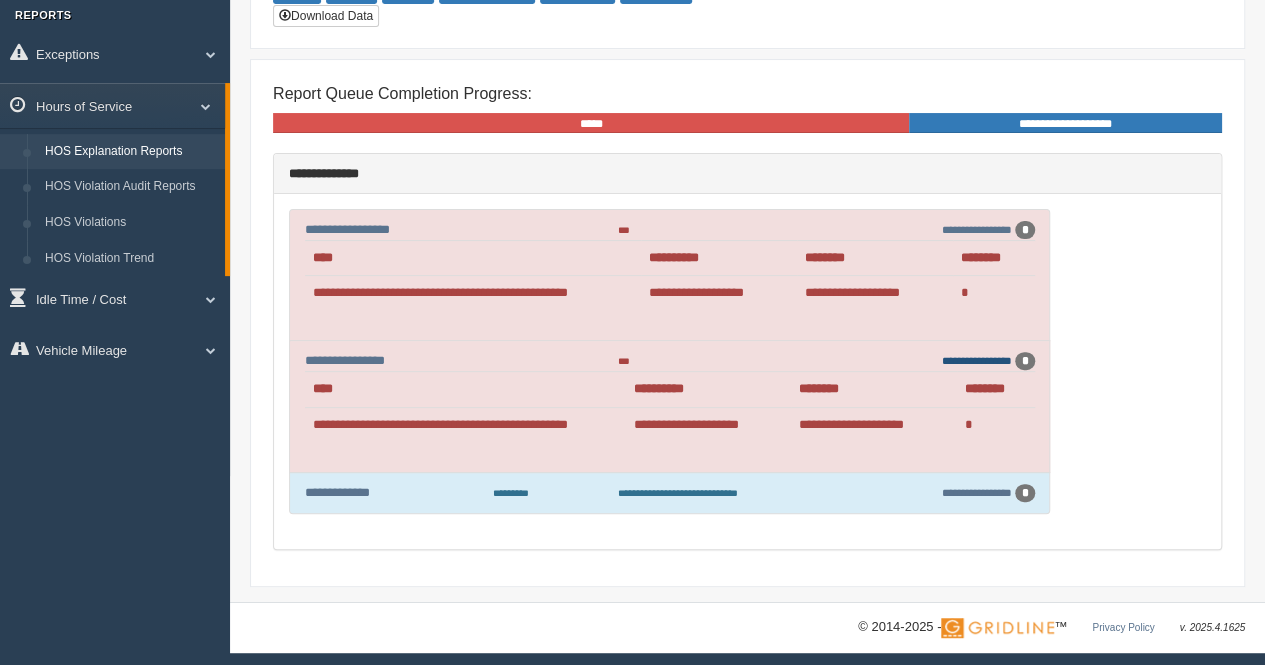 click on "**********" at bounding box center [977, 360] 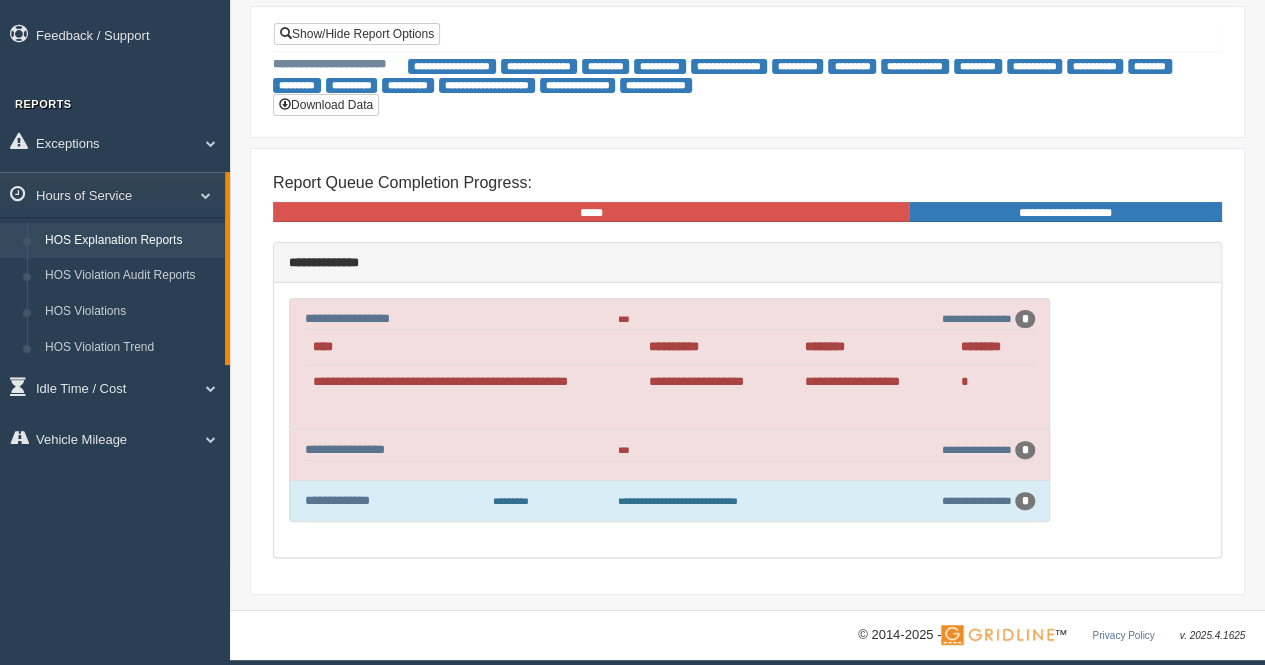 scroll, scrollTop: 98, scrollLeft: 0, axis: vertical 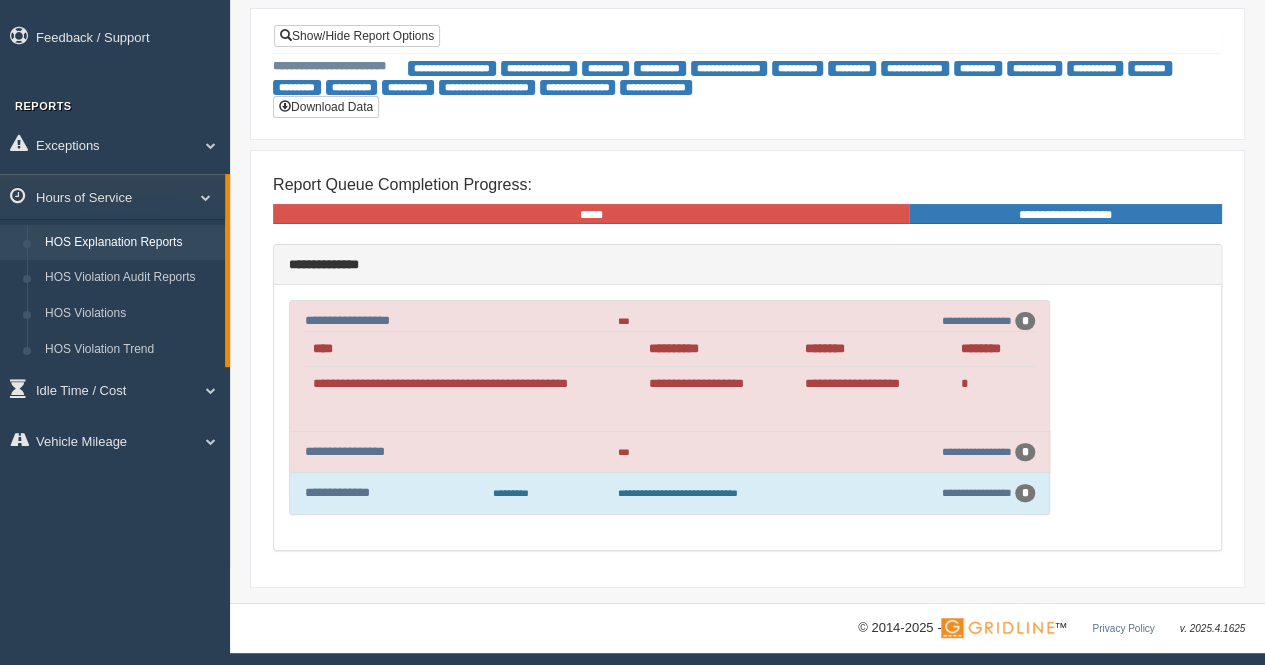 click on "**********" at bounding box center (952, 321) 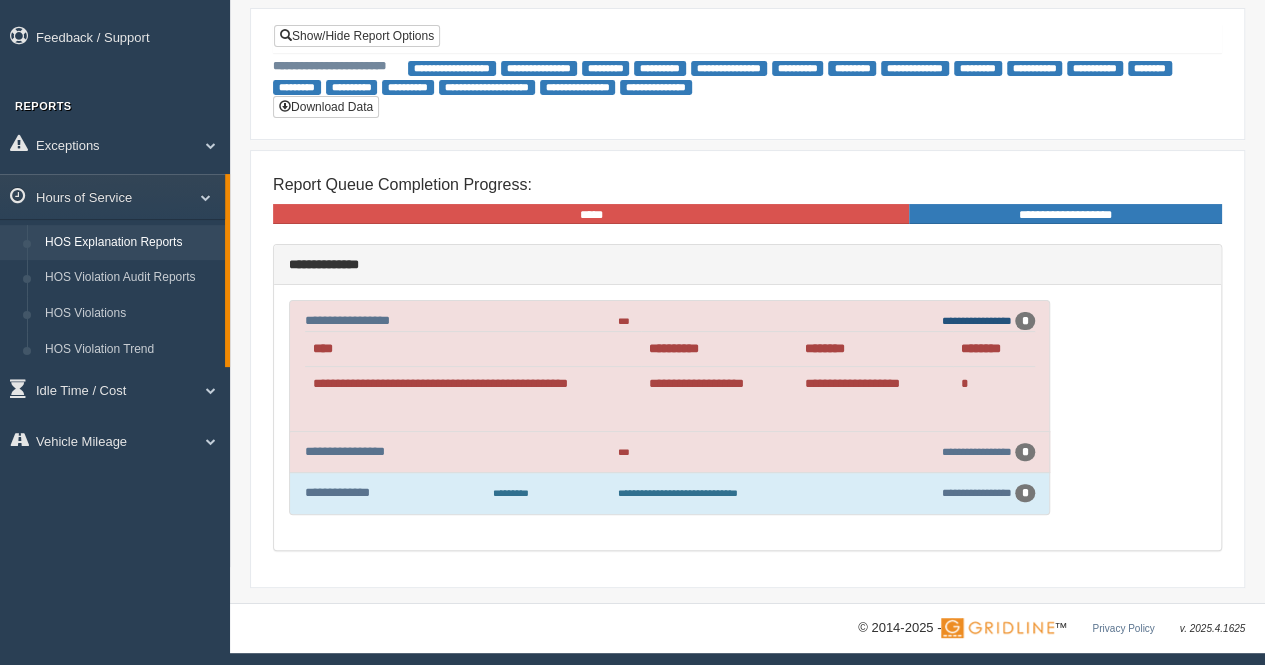 click on "**********" at bounding box center [977, 320] 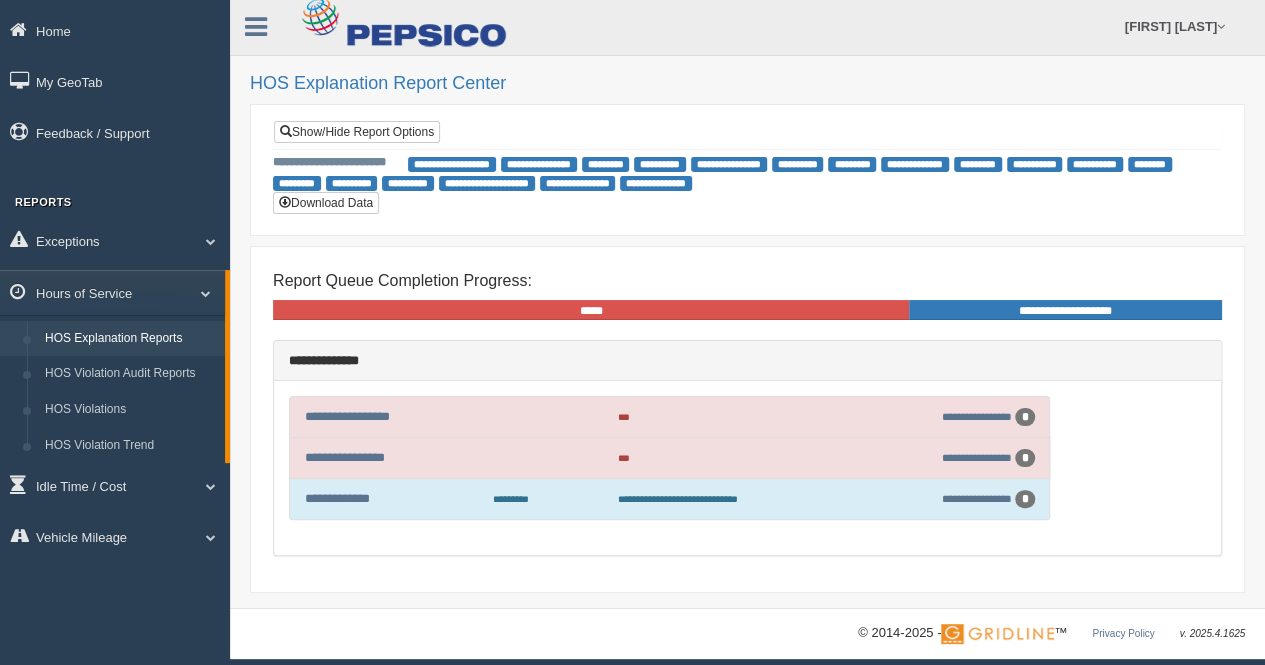 scroll, scrollTop: 0, scrollLeft: 0, axis: both 